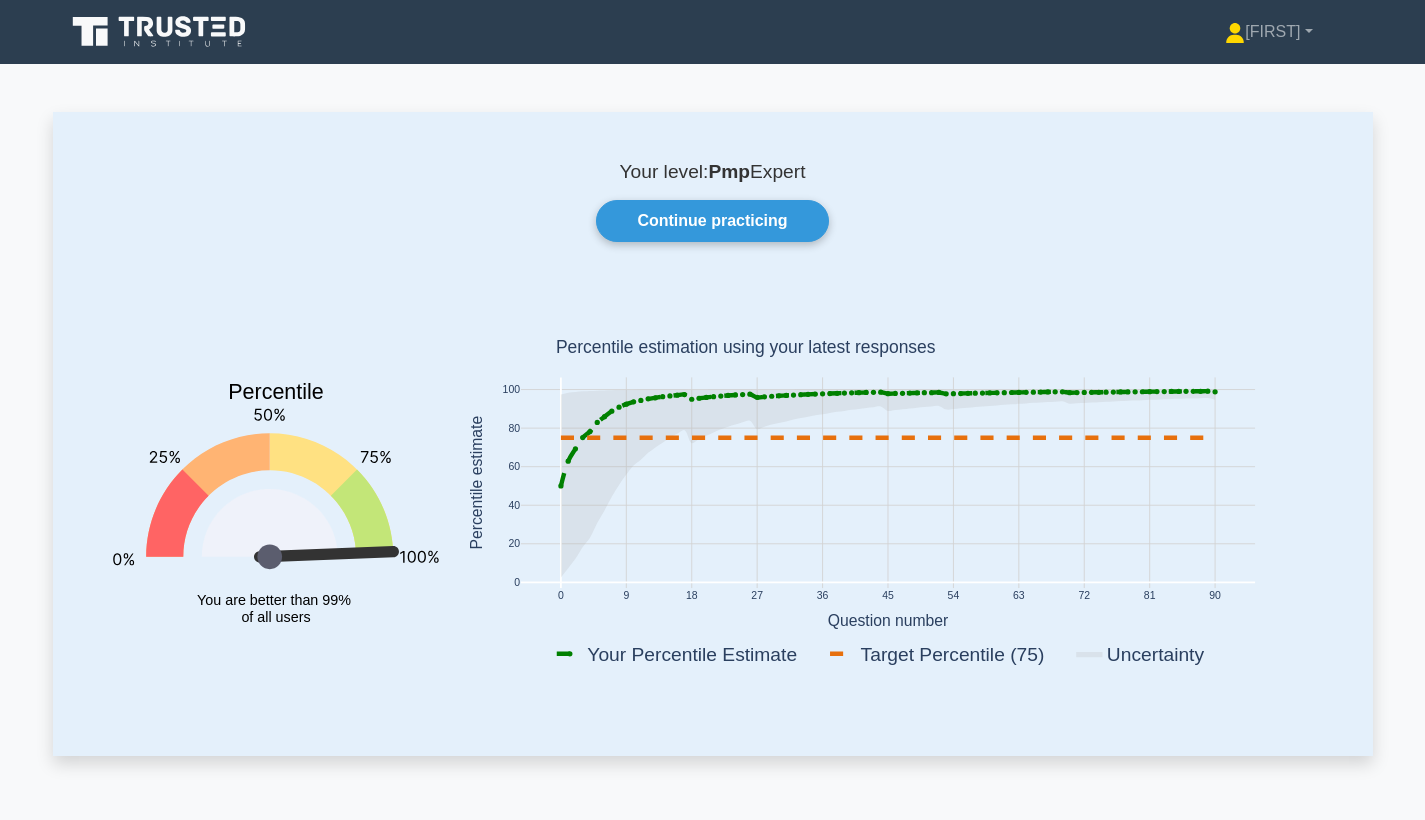 scroll, scrollTop: 443, scrollLeft: 0, axis: vertical 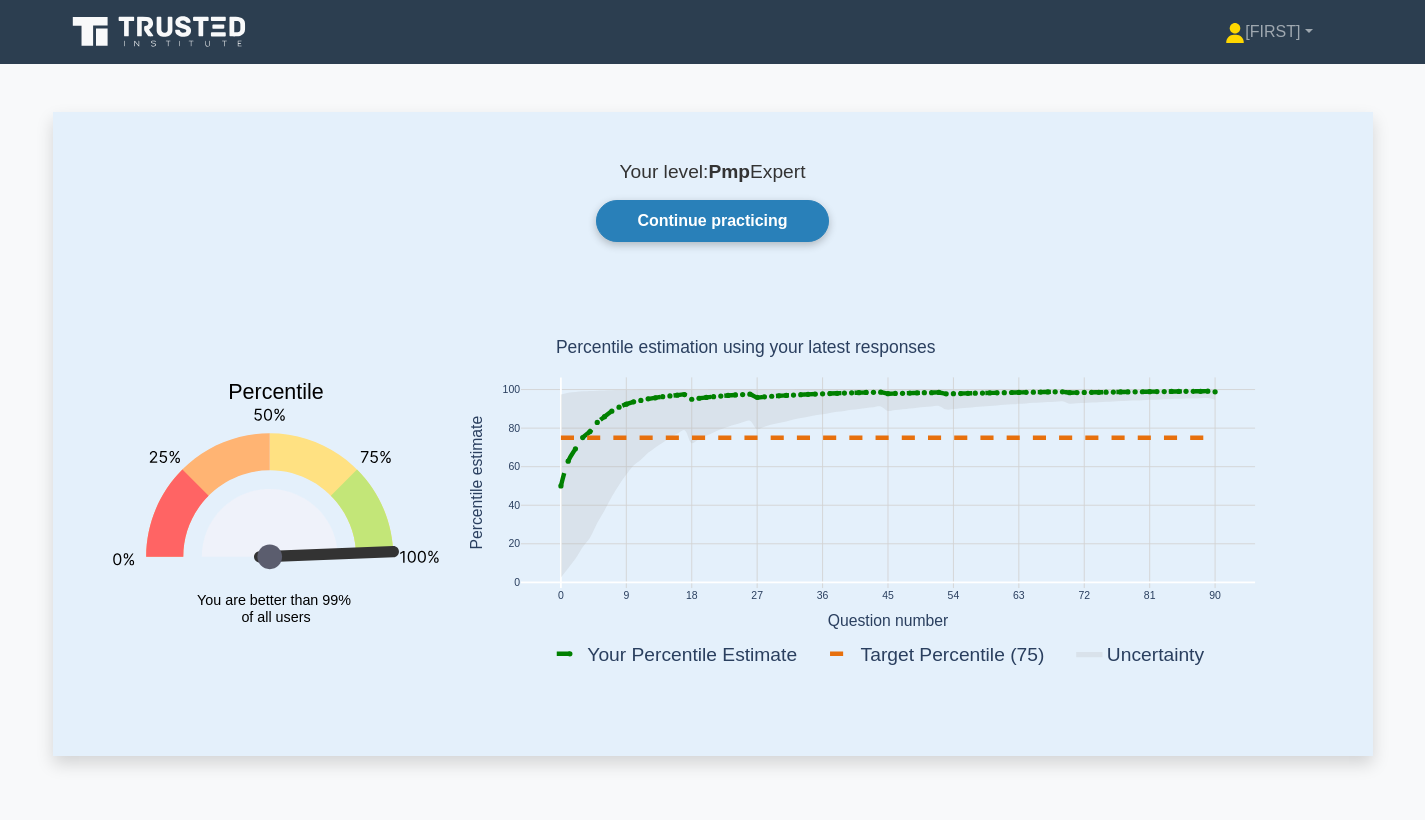 click on "Continue practicing" at bounding box center (712, 221) 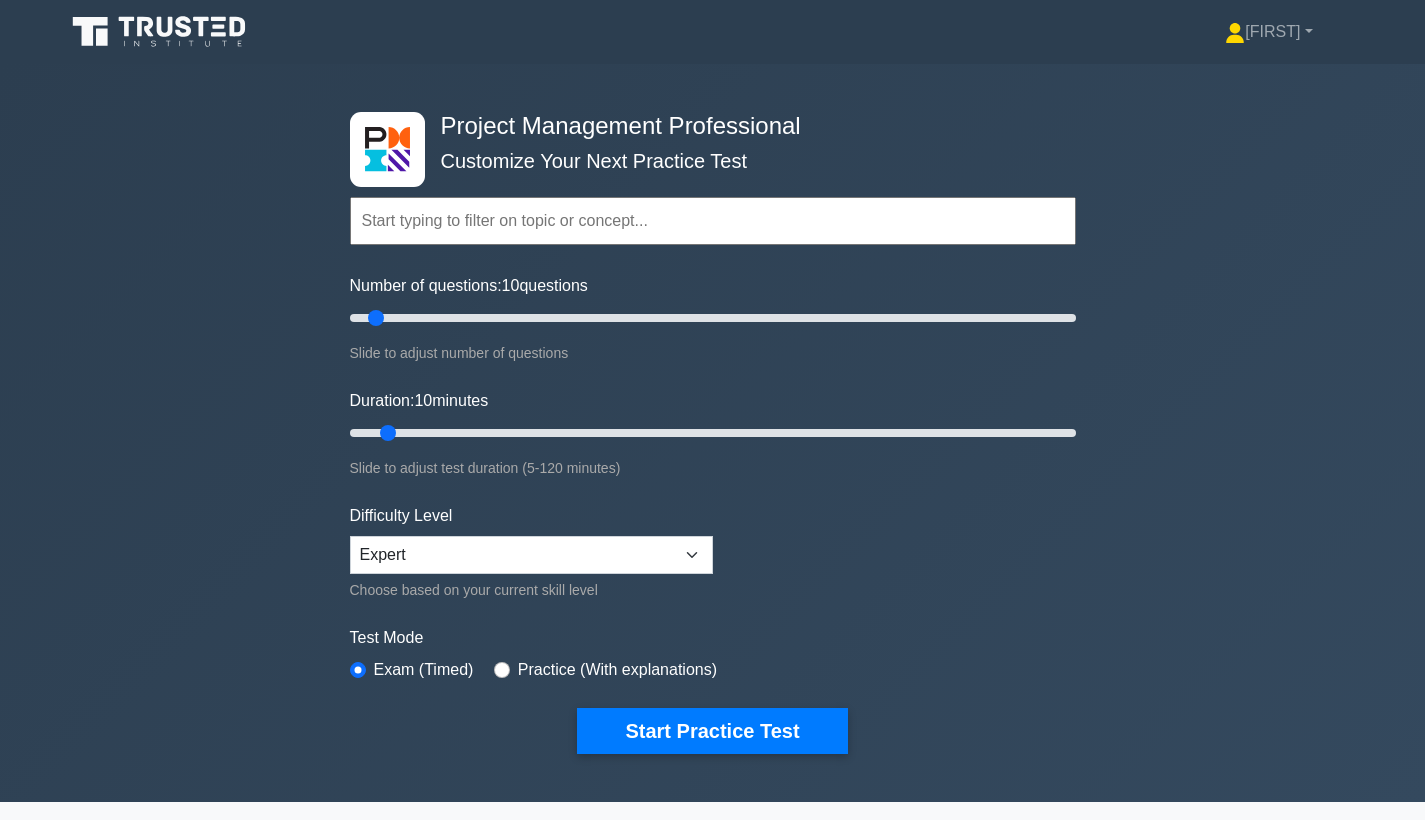 scroll, scrollTop: 0, scrollLeft: 0, axis: both 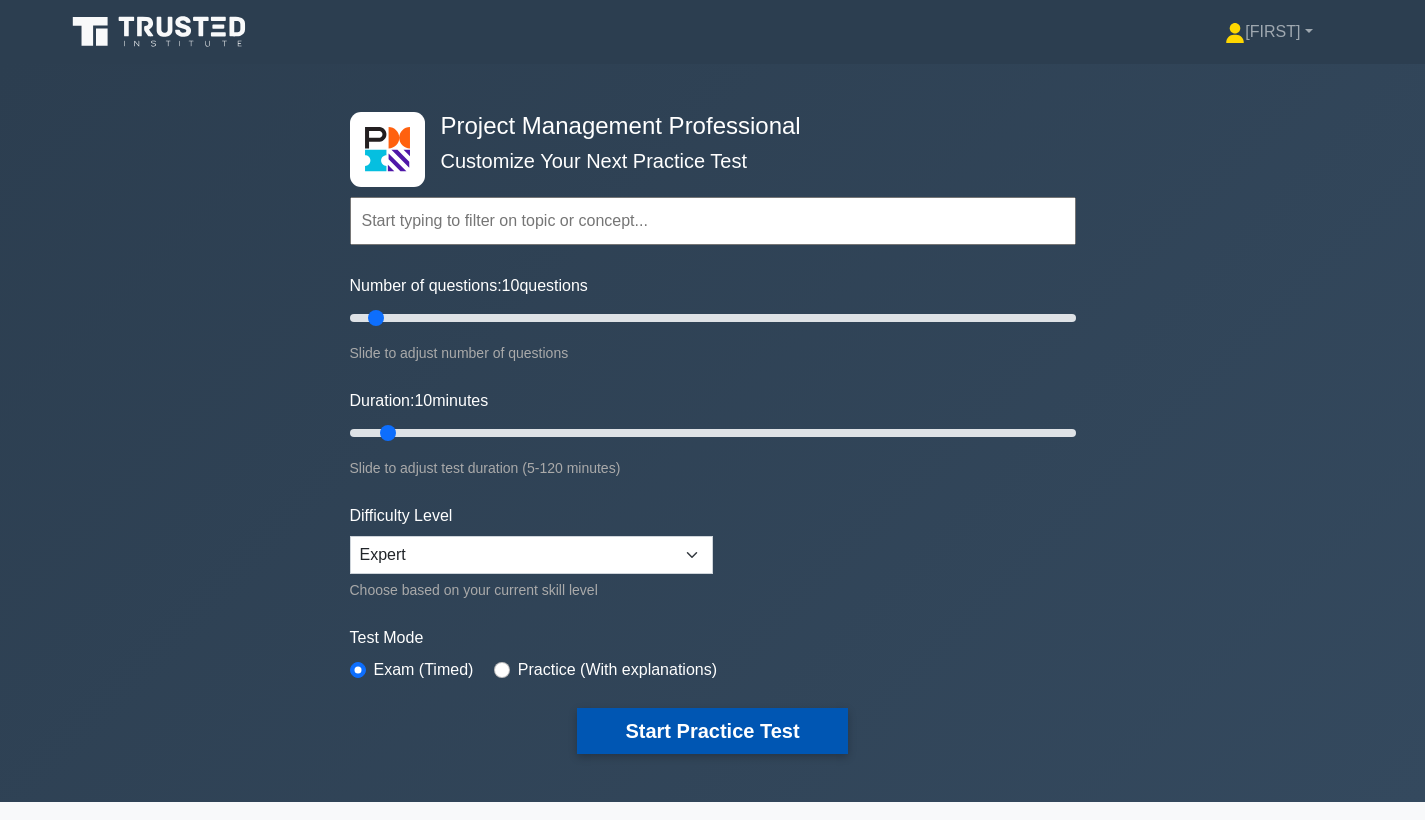 click on "Start Practice Test" at bounding box center [712, 731] 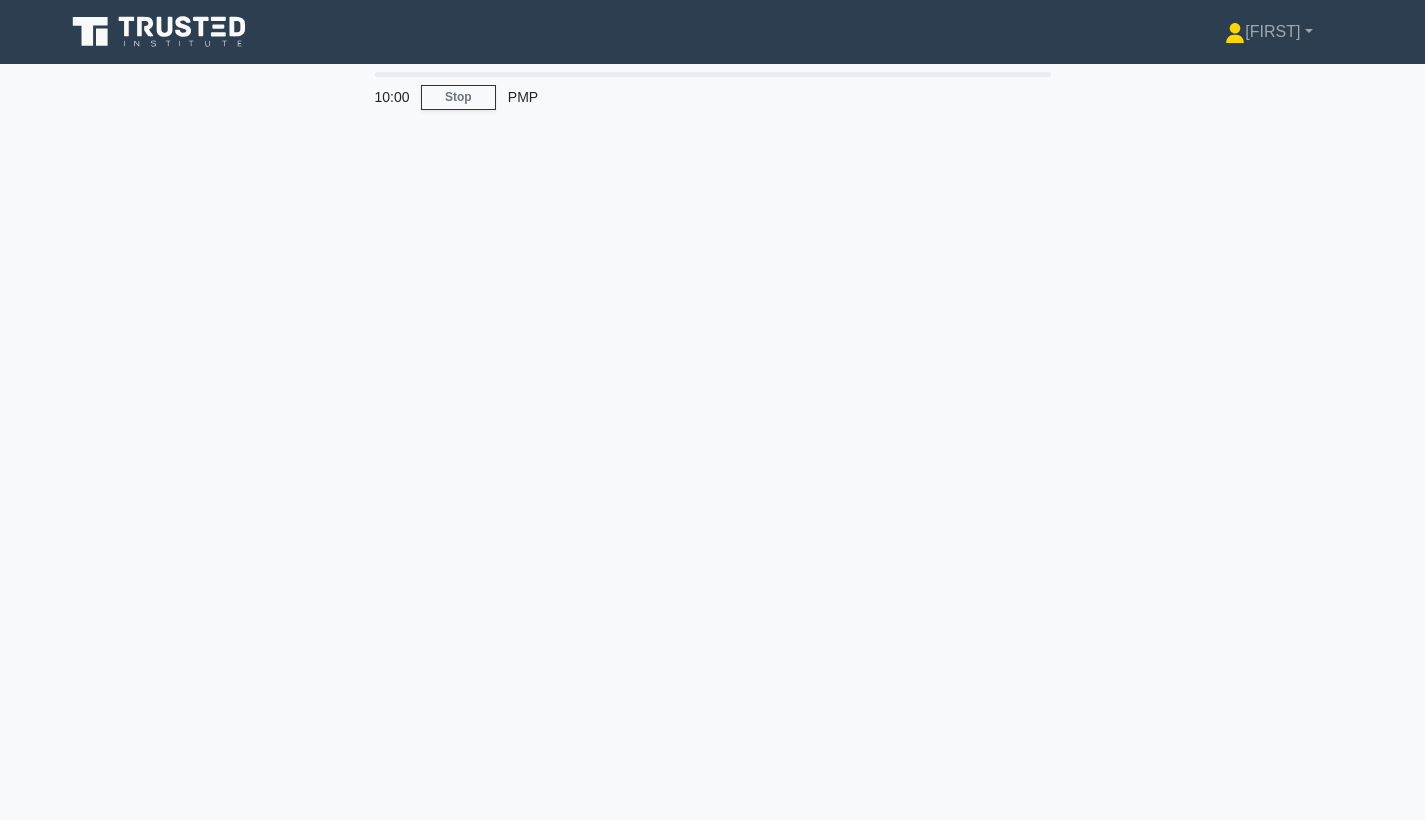 scroll, scrollTop: 0, scrollLeft: 0, axis: both 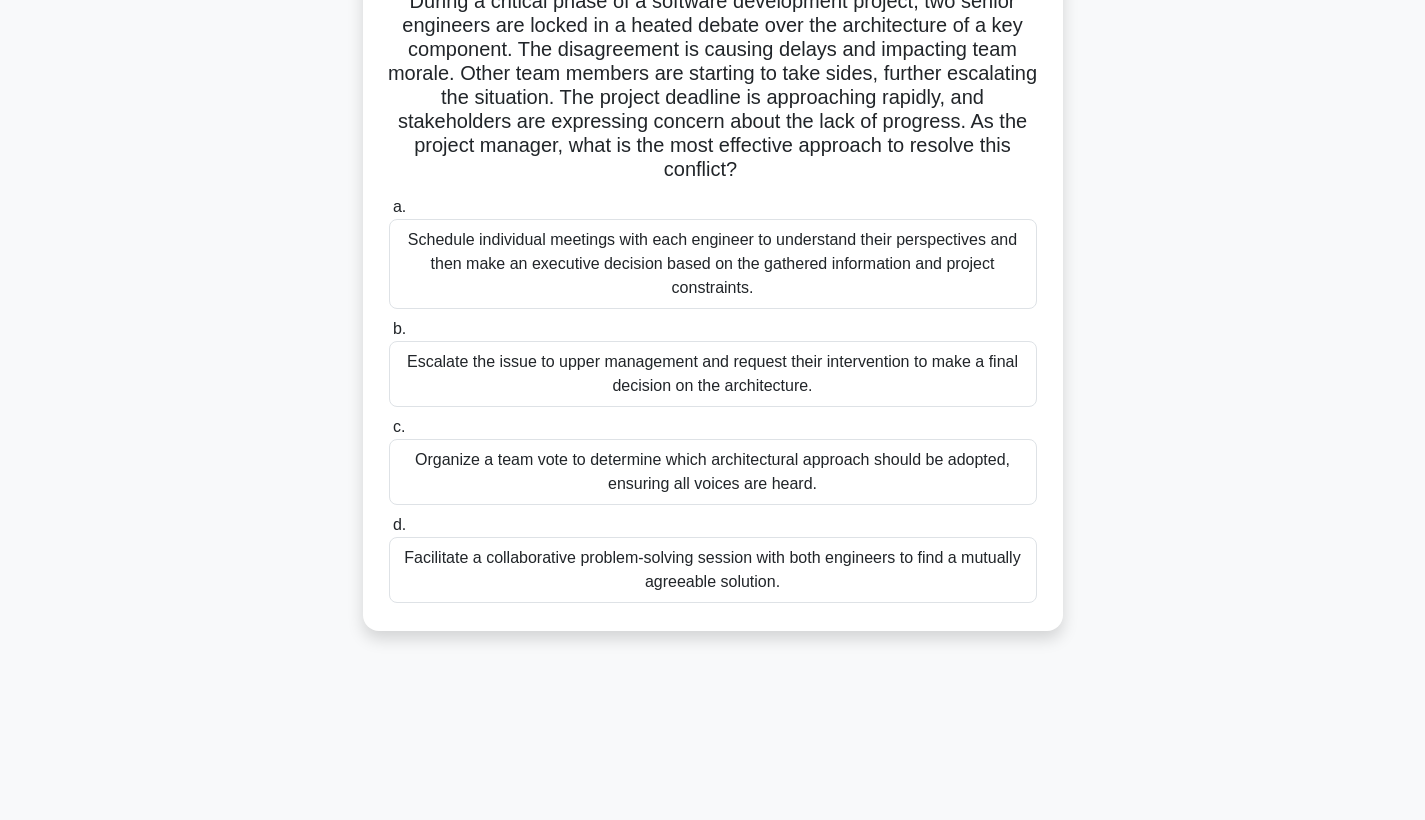 click on "Facilitate a collaborative problem-solving session with both engineers to find a mutually agreeable solution." at bounding box center [713, 570] 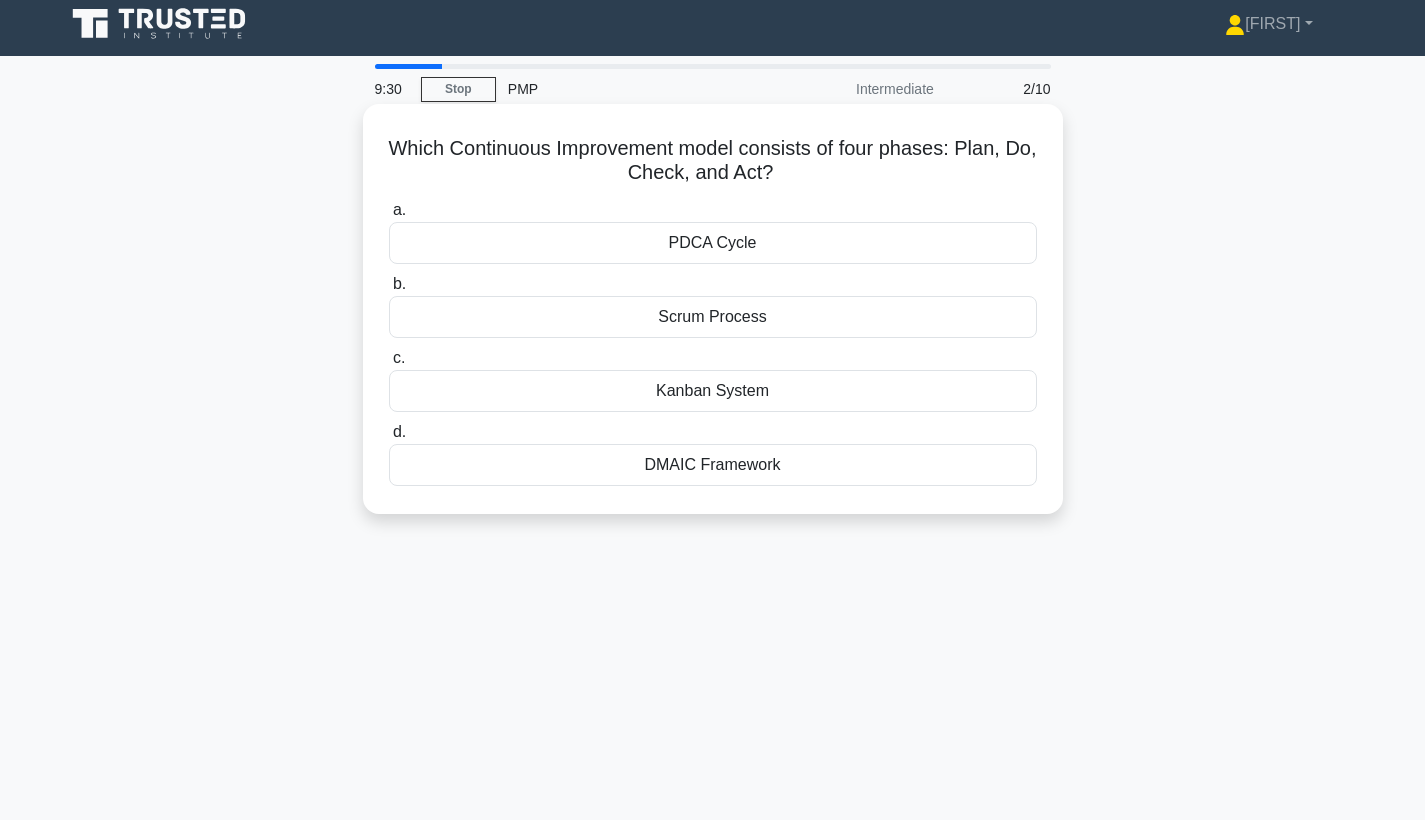 scroll, scrollTop: 0, scrollLeft: 0, axis: both 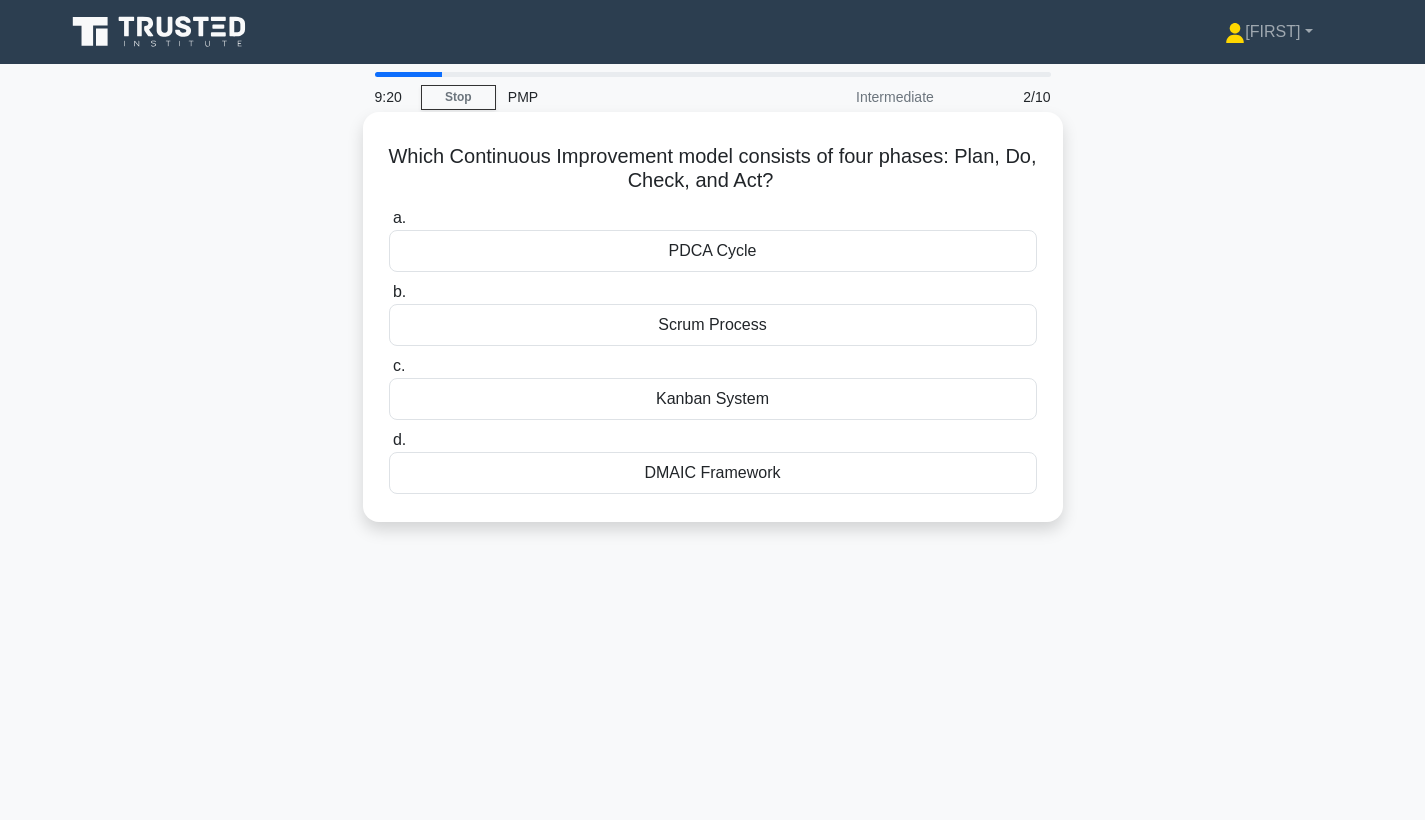 click on "PDCA Cycle" at bounding box center [713, 251] 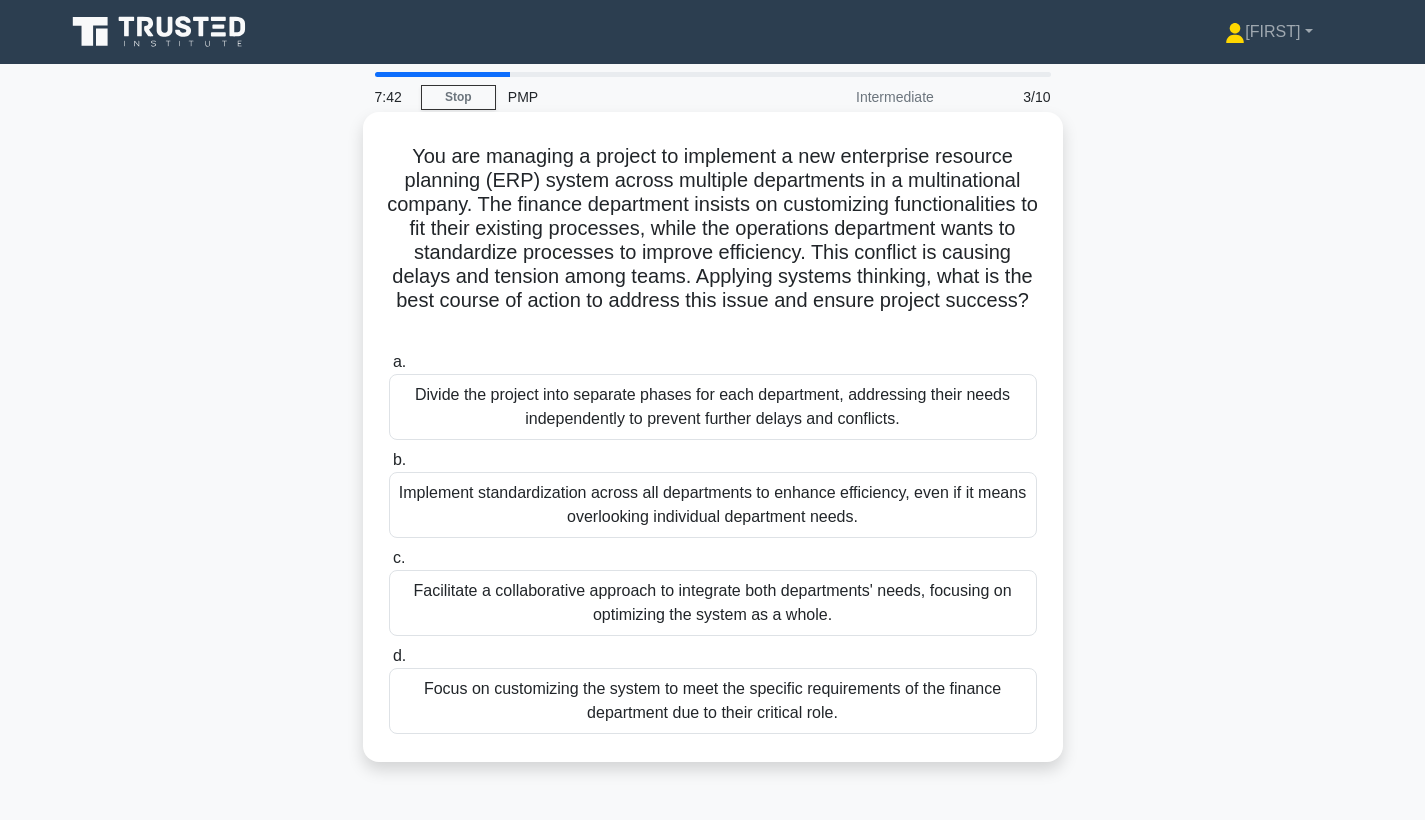 click on "Facilitate a collaborative approach to integrate both departments' needs, focusing on optimizing the system as a whole." at bounding box center [713, 603] 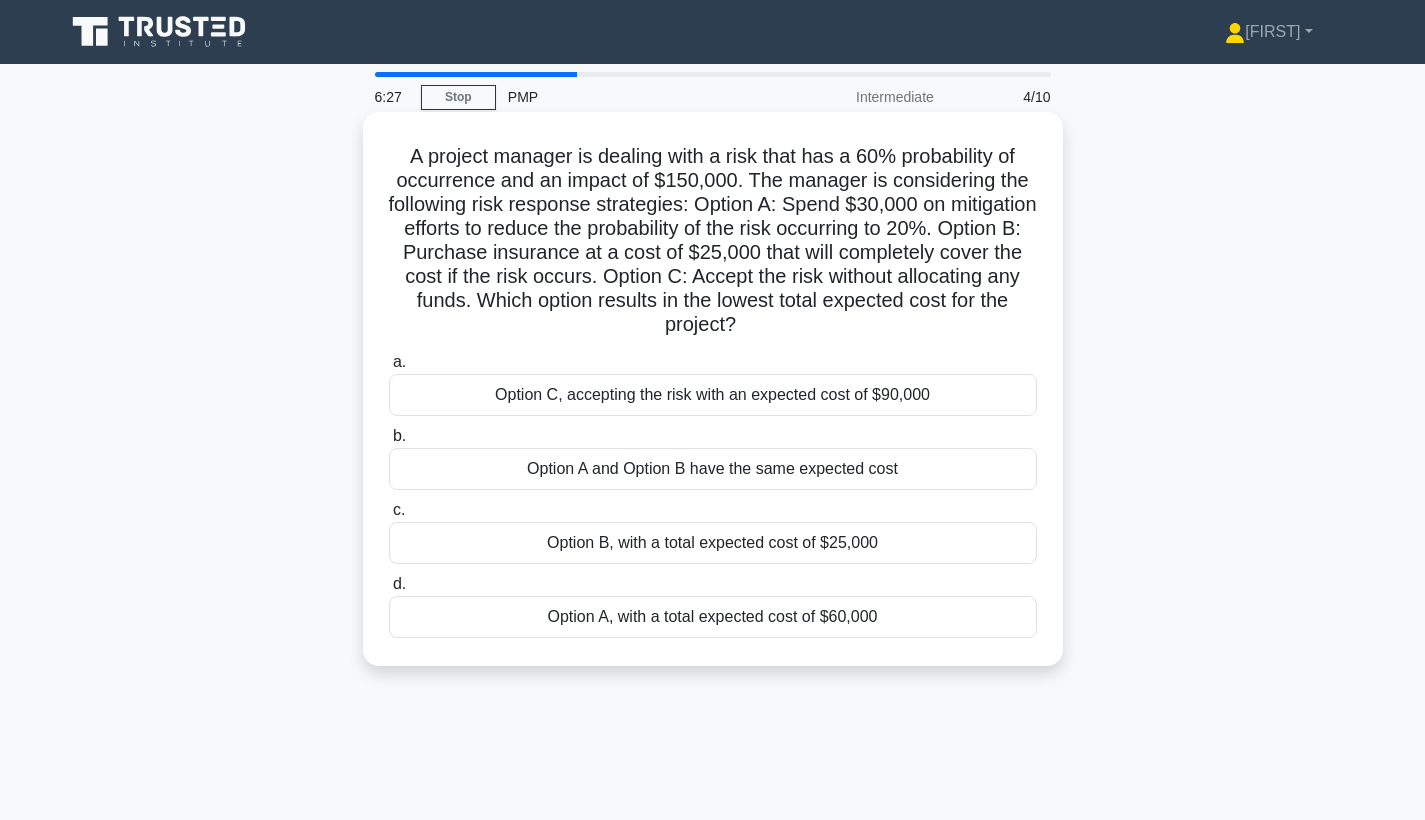 click on "Option B, with a total expected cost of $25,000" at bounding box center [713, 543] 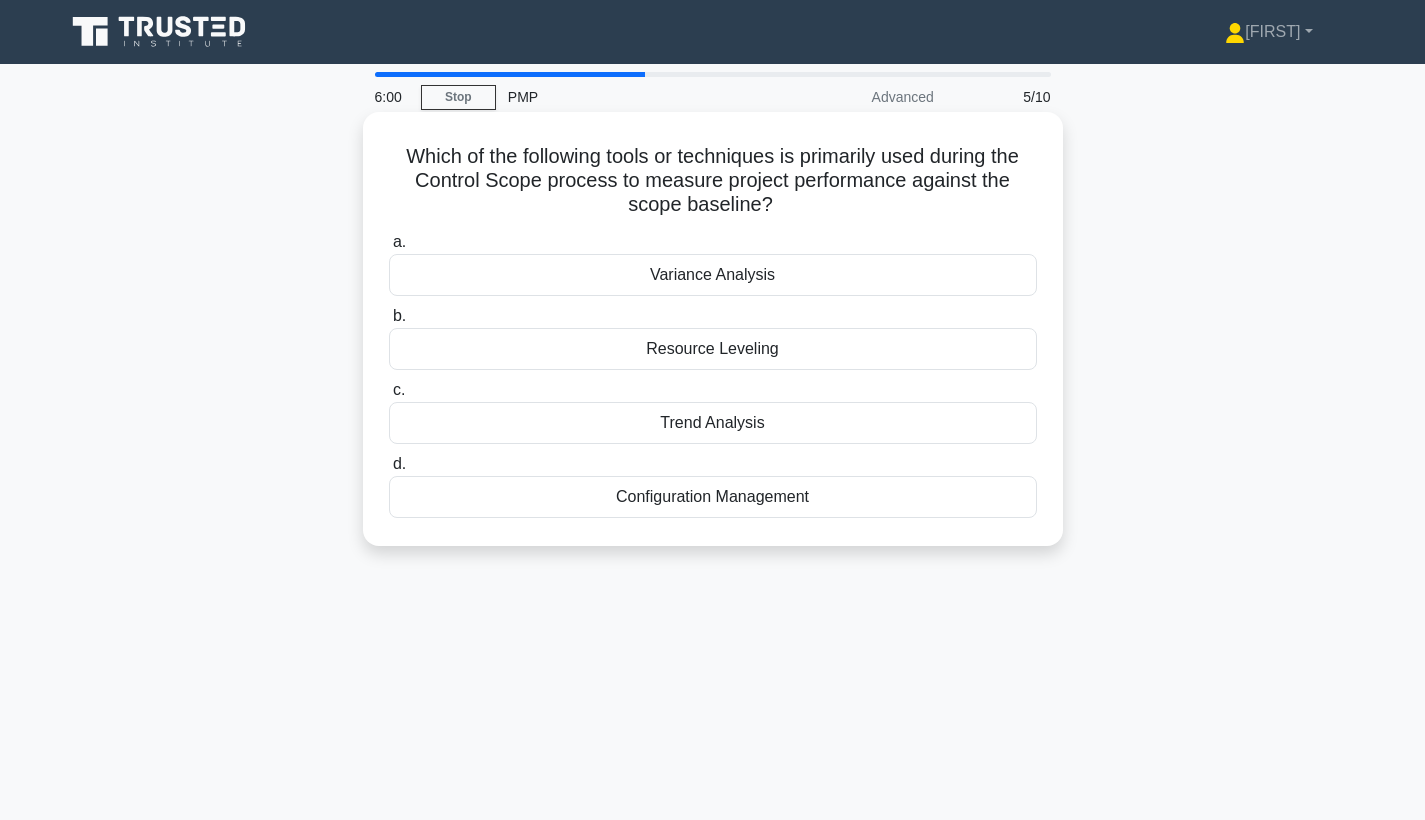 click on "Variance Analysis" at bounding box center [713, 275] 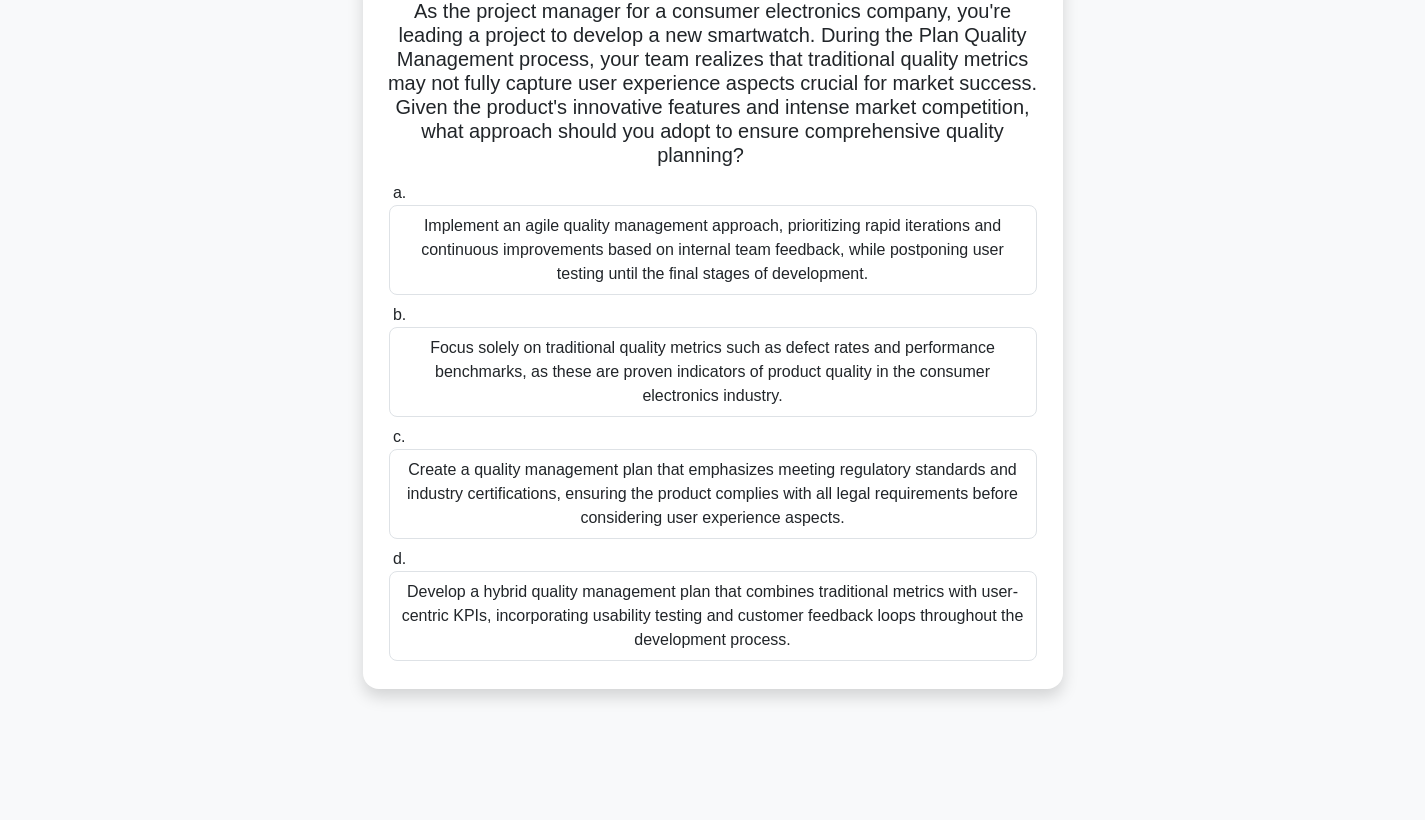 scroll, scrollTop: 154, scrollLeft: 0, axis: vertical 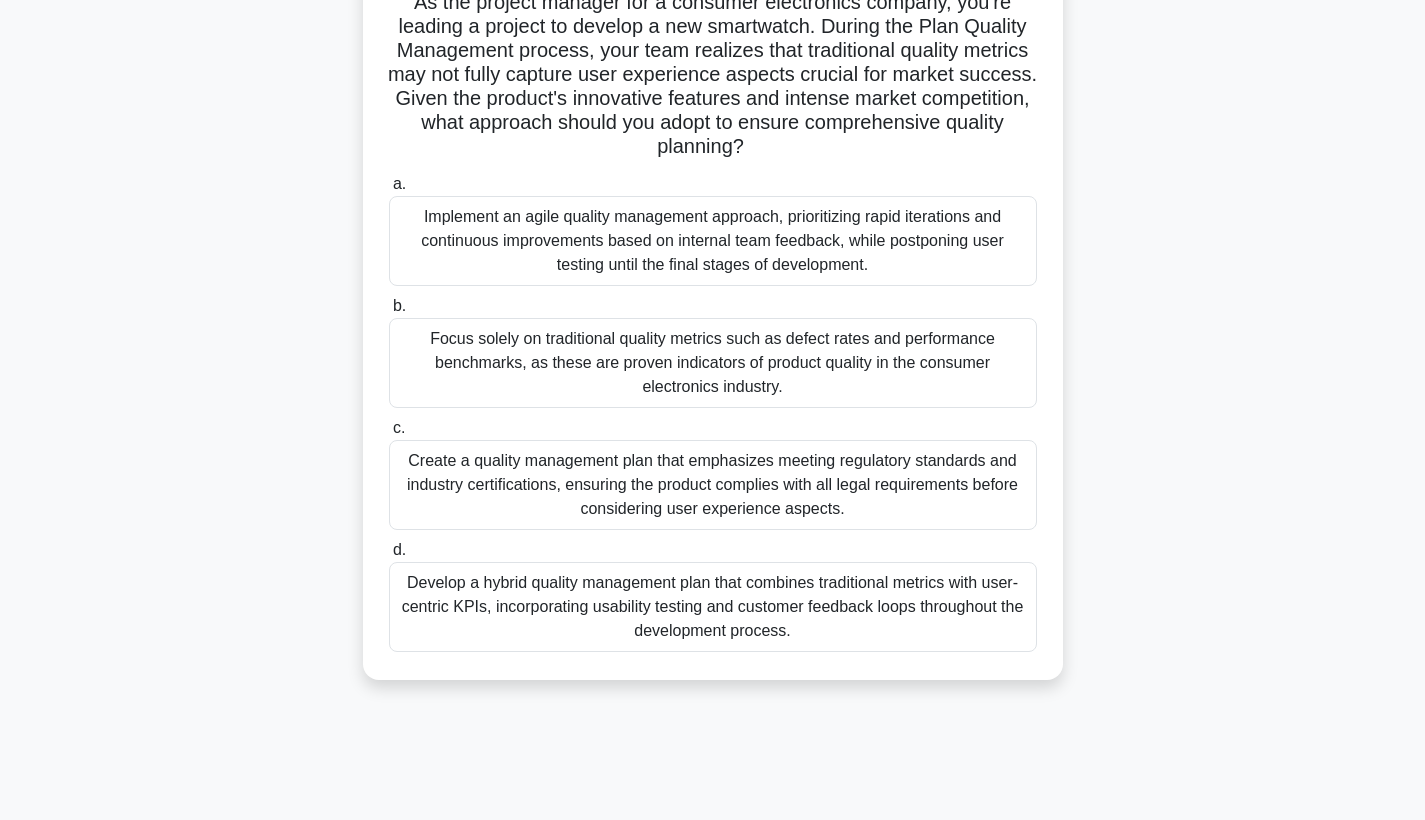 click on "Develop a hybrid quality management plan that combines traditional metrics with user-centric KPIs, incorporating usability testing and customer feedback loops throughout the development process." at bounding box center (713, 607) 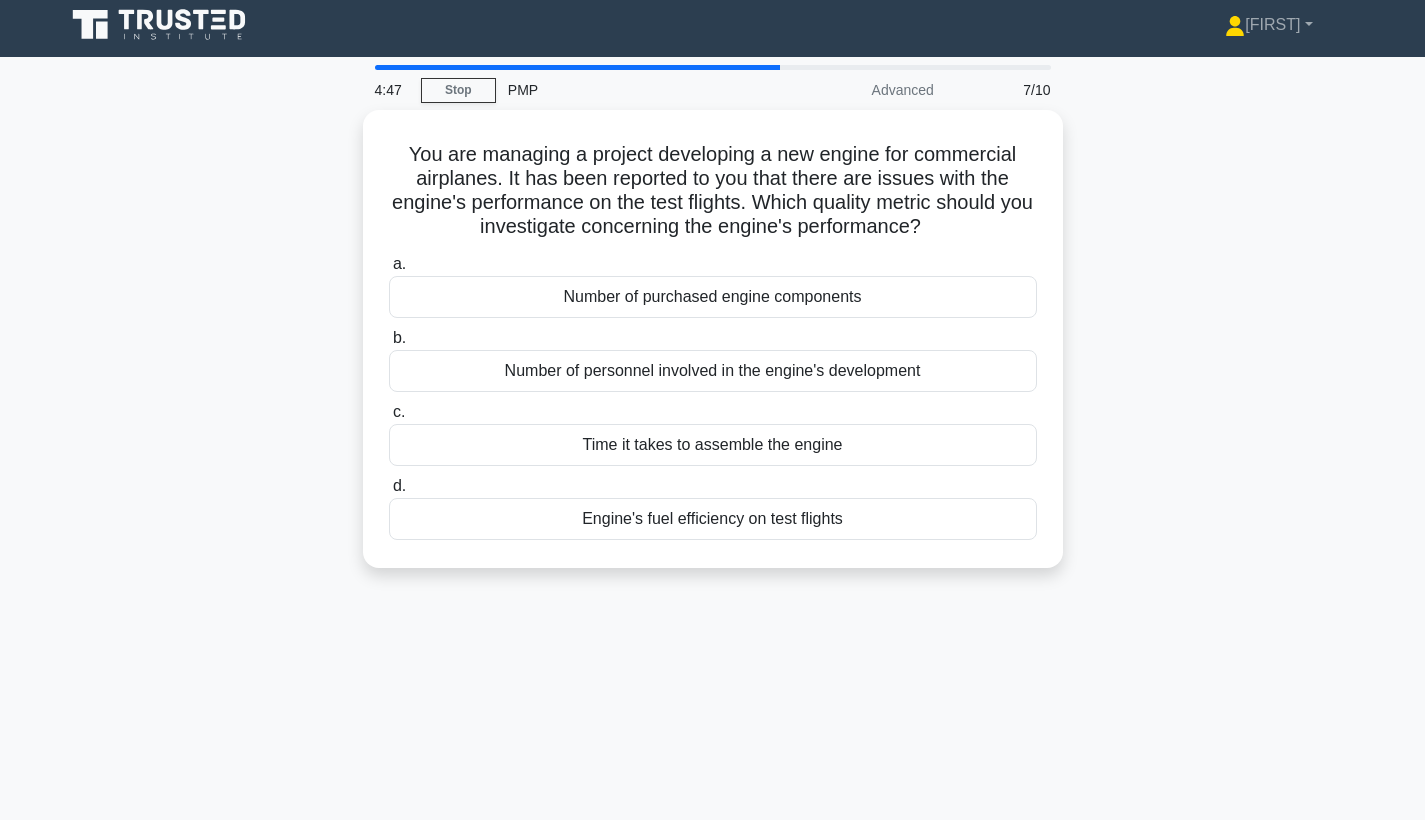 scroll, scrollTop: 0, scrollLeft: 0, axis: both 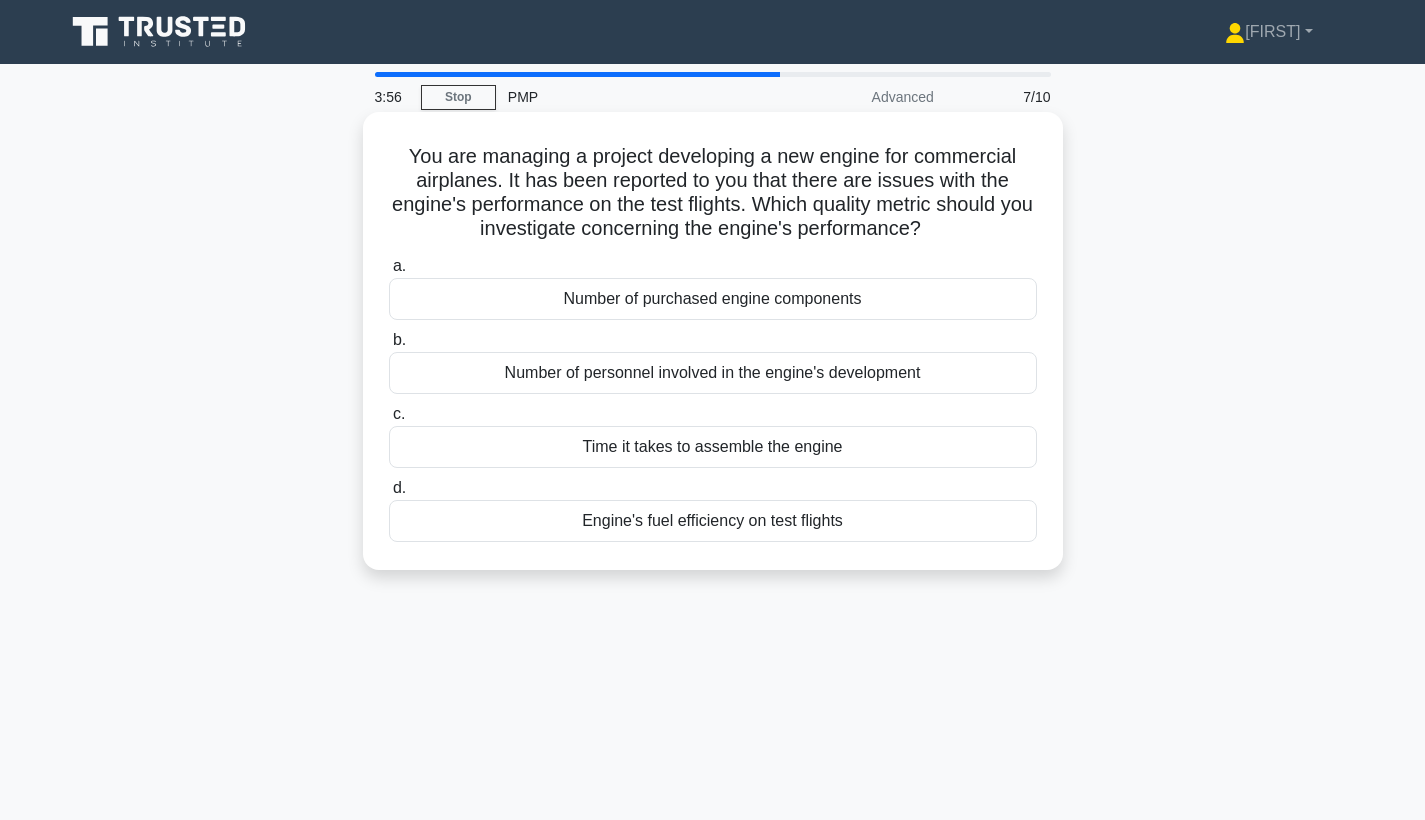 click on "Engine's fuel efficiency on test flights" at bounding box center (713, 521) 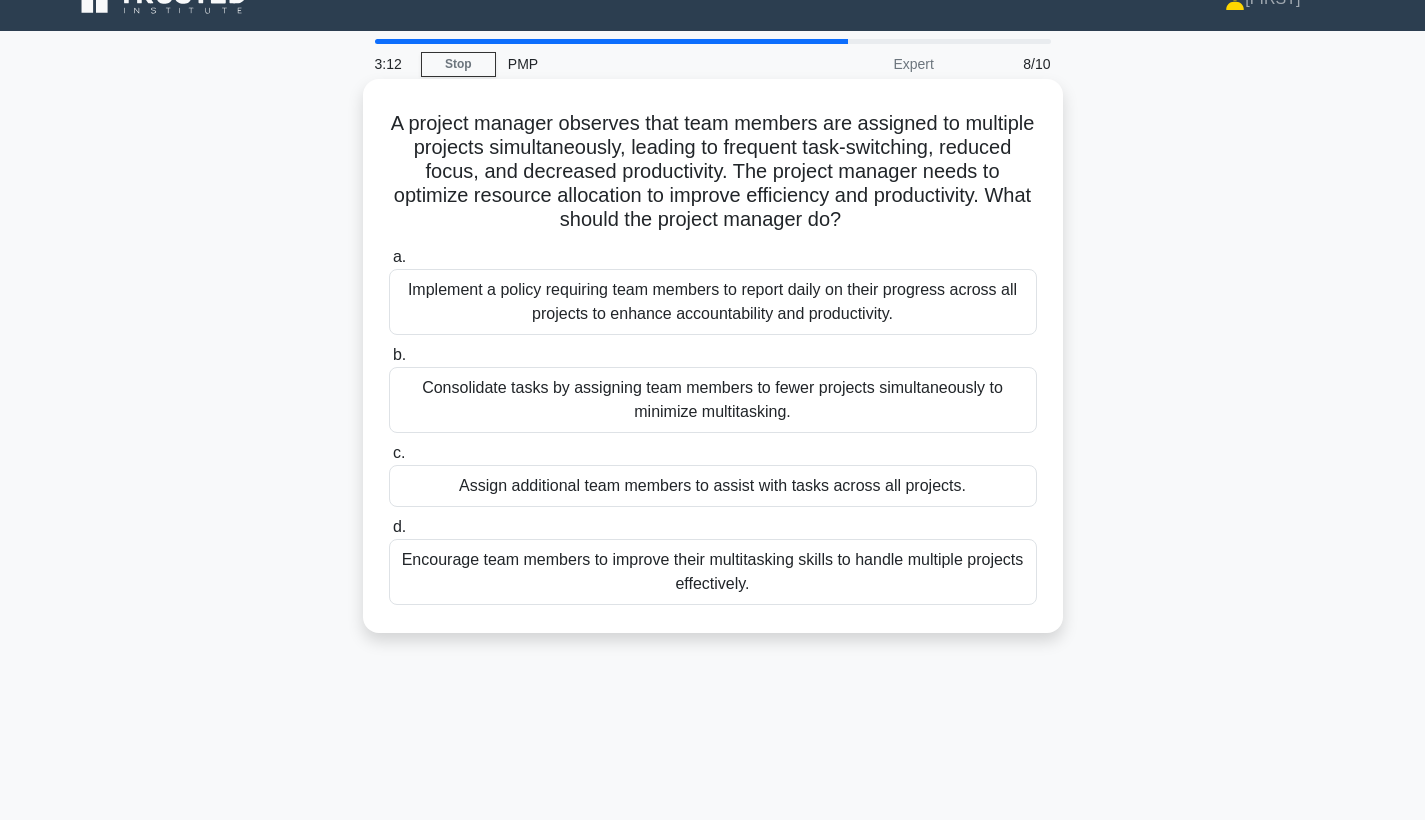 scroll, scrollTop: 109, scrollLeft: 0, axis: vertical 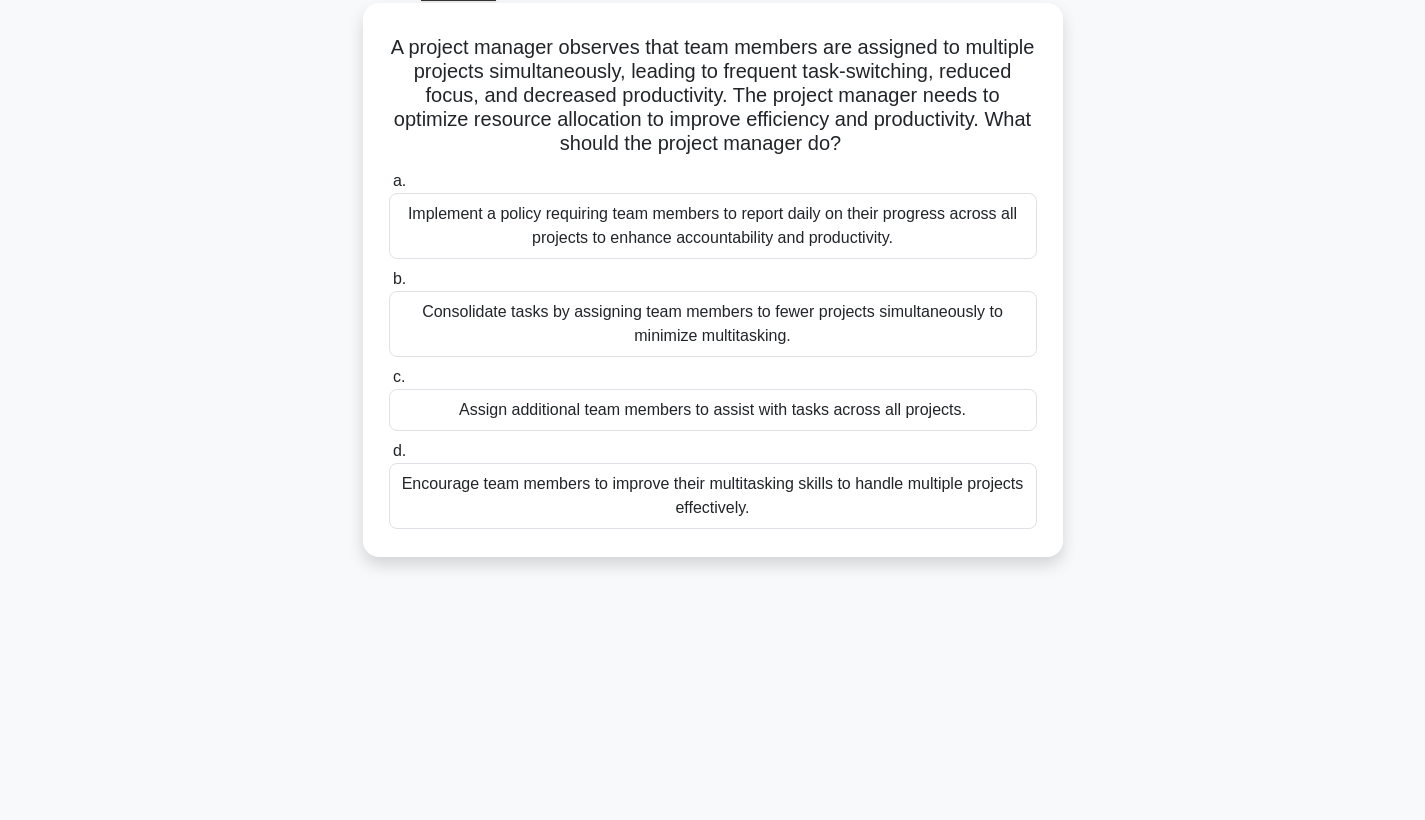 click on "Consolidate tasks by assigning team members to fewer projects simultaneously to minimize multitasking." at bounding box center [713, 324] 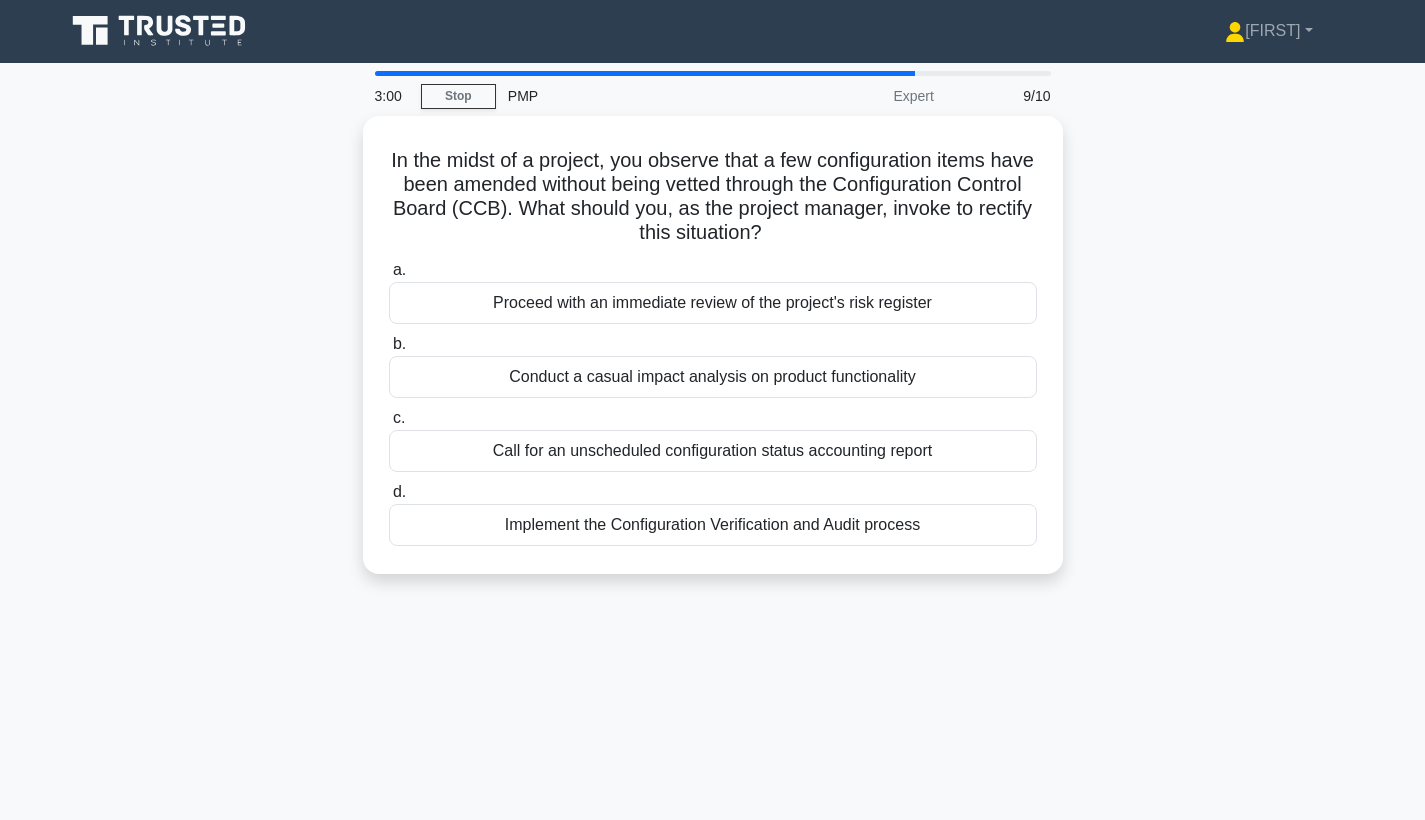 scroll, scrollTop: 0, scrollLeft: 0, axis: both 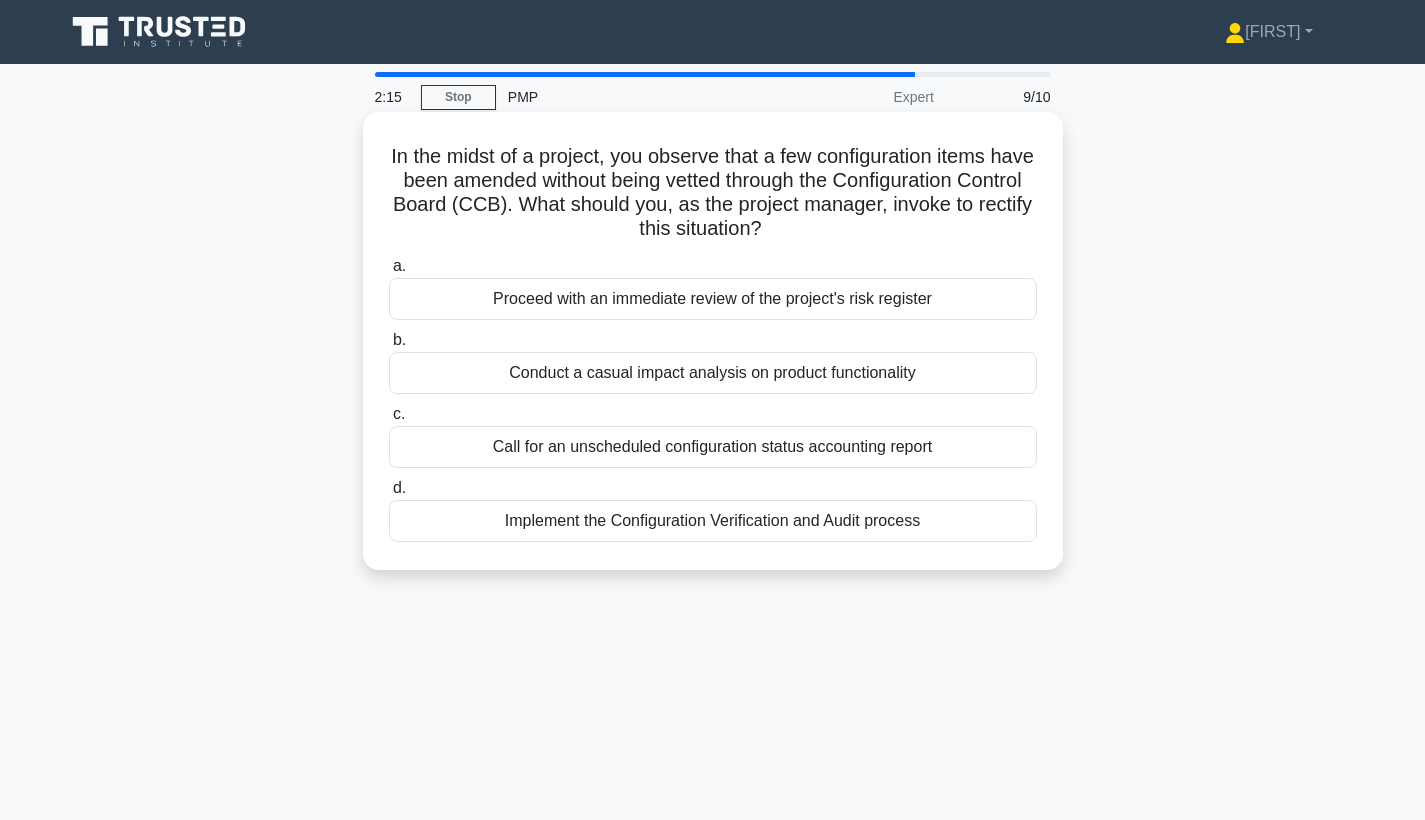 click on "Implement the Configuration Verification and Audit process" at bounding box center (713, 521) 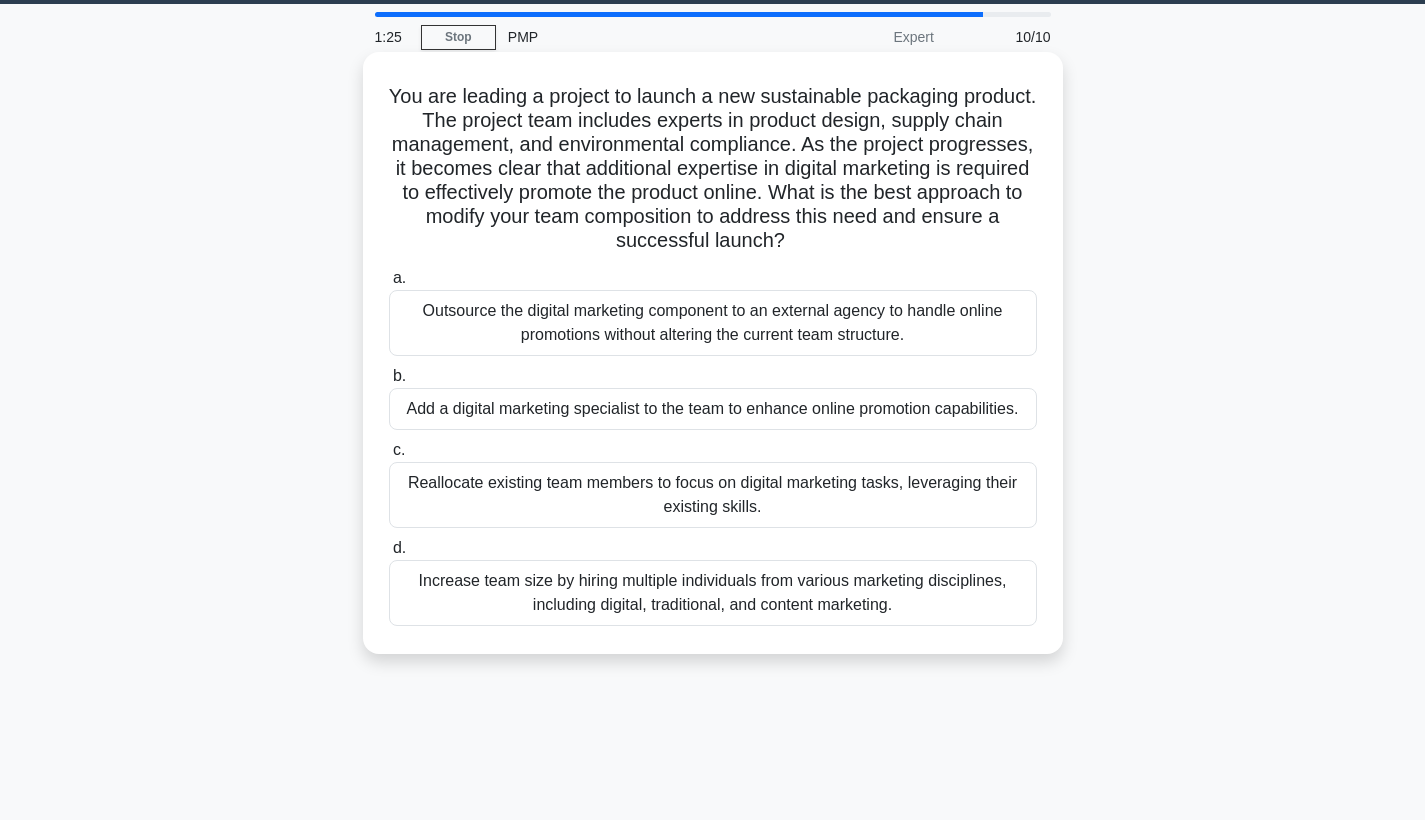 scroll, scrollTop: 86, scrollLeft: 0, axis: vertical 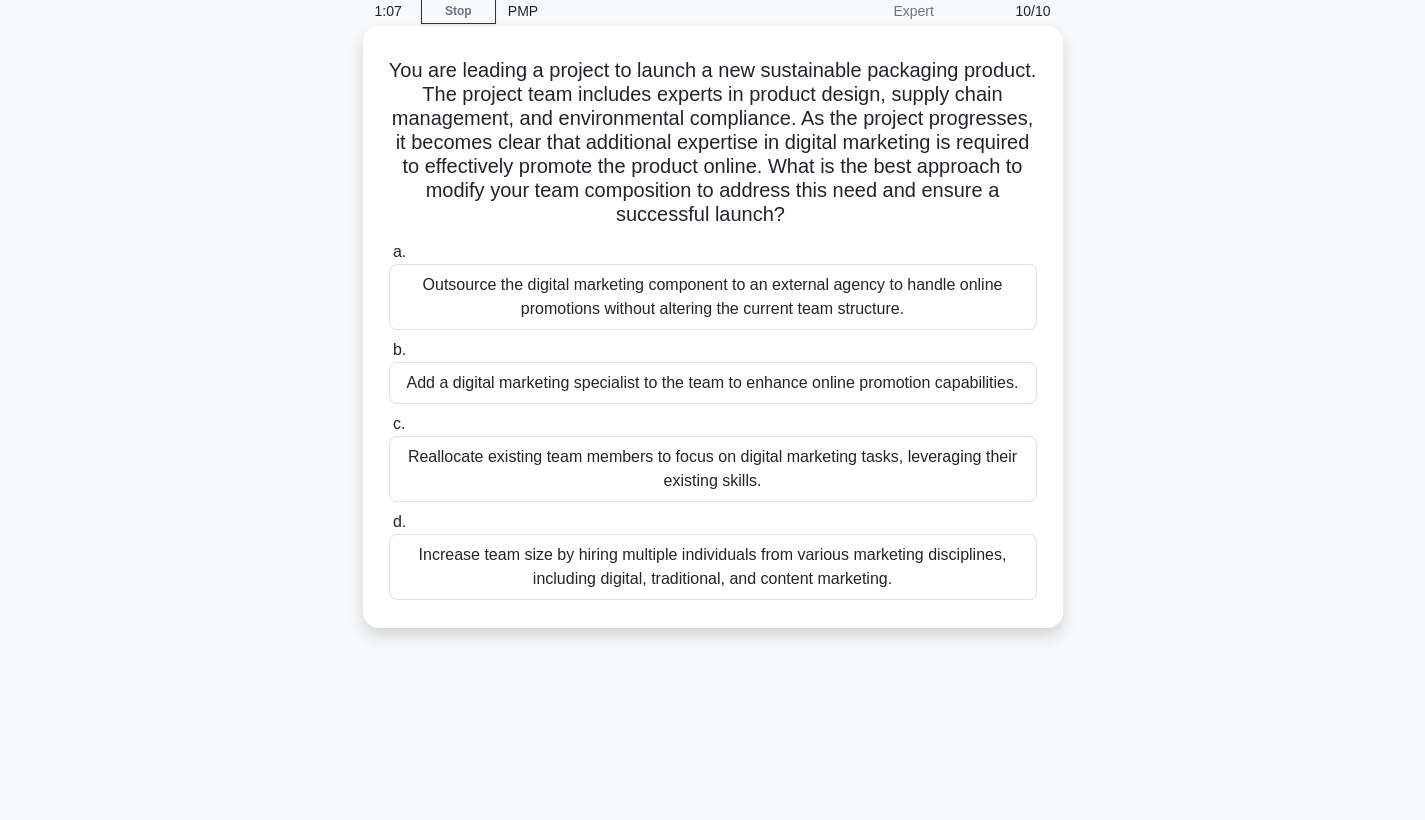 click on "Add a digital marketing specialist to the team to enhance online promotion capabilities." at bounding box center [713, 383] 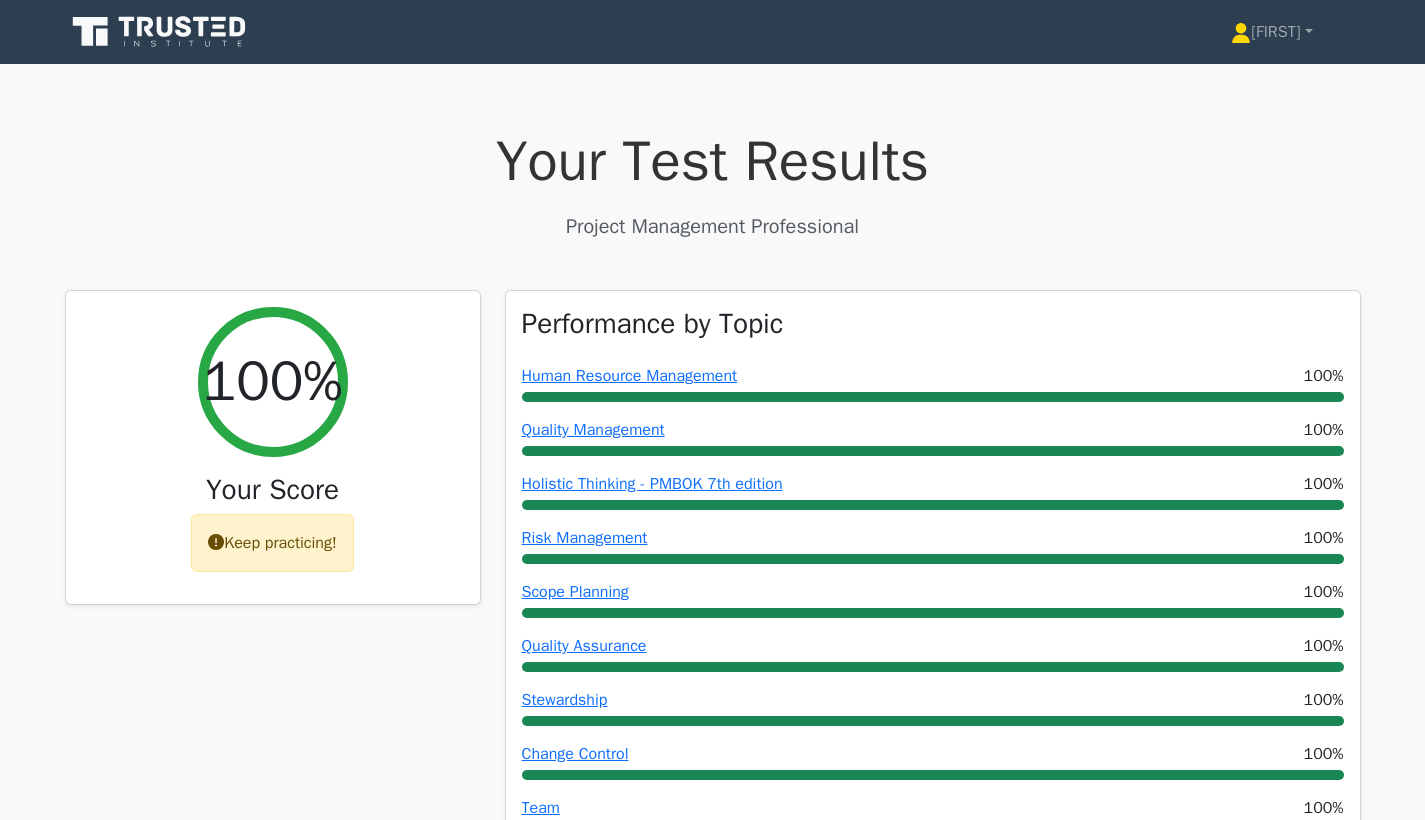 scroll, scrollTop: 0, scrollLeft: 0, axis: both 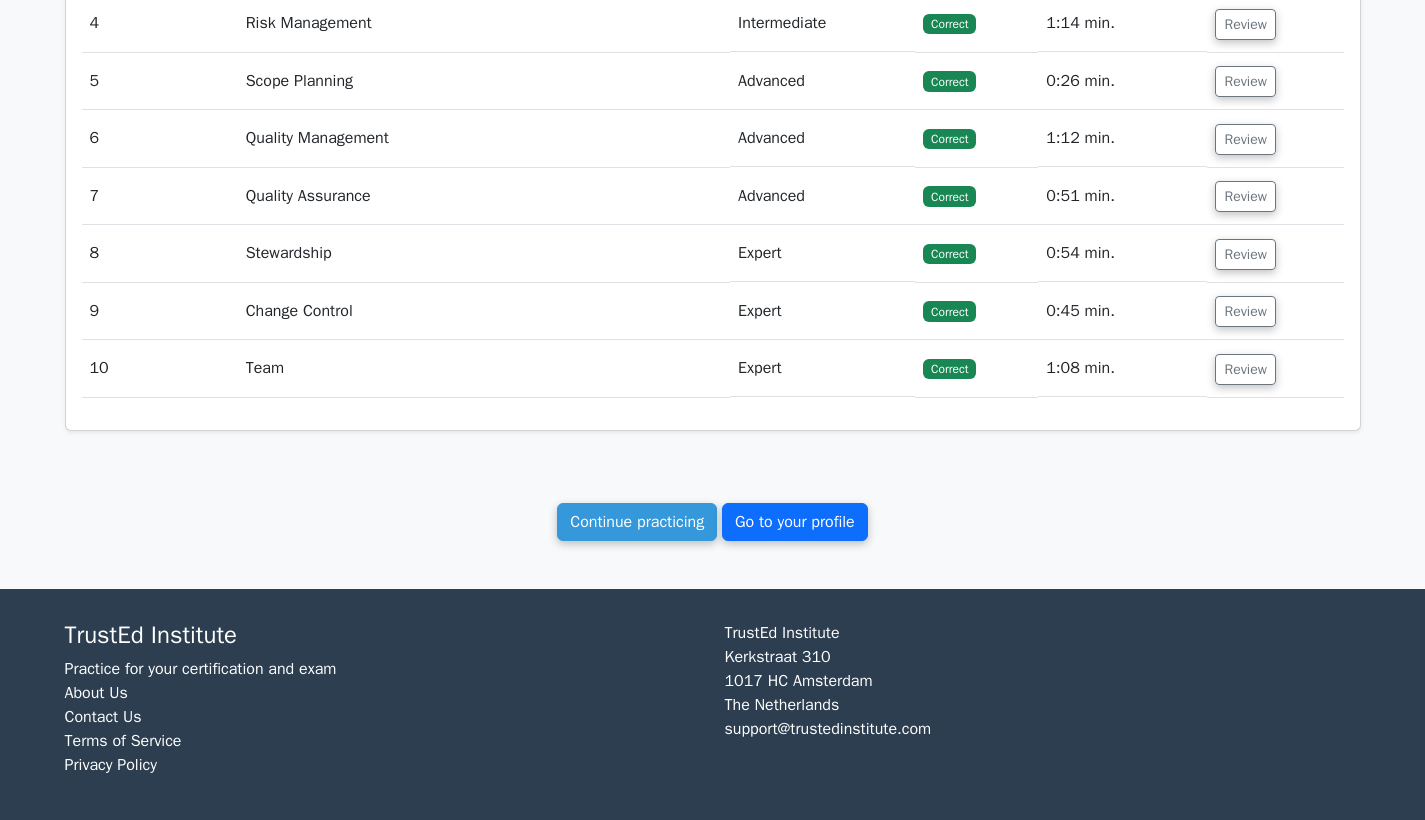 click on "Go to your profile" at bounding box center [795, 522] 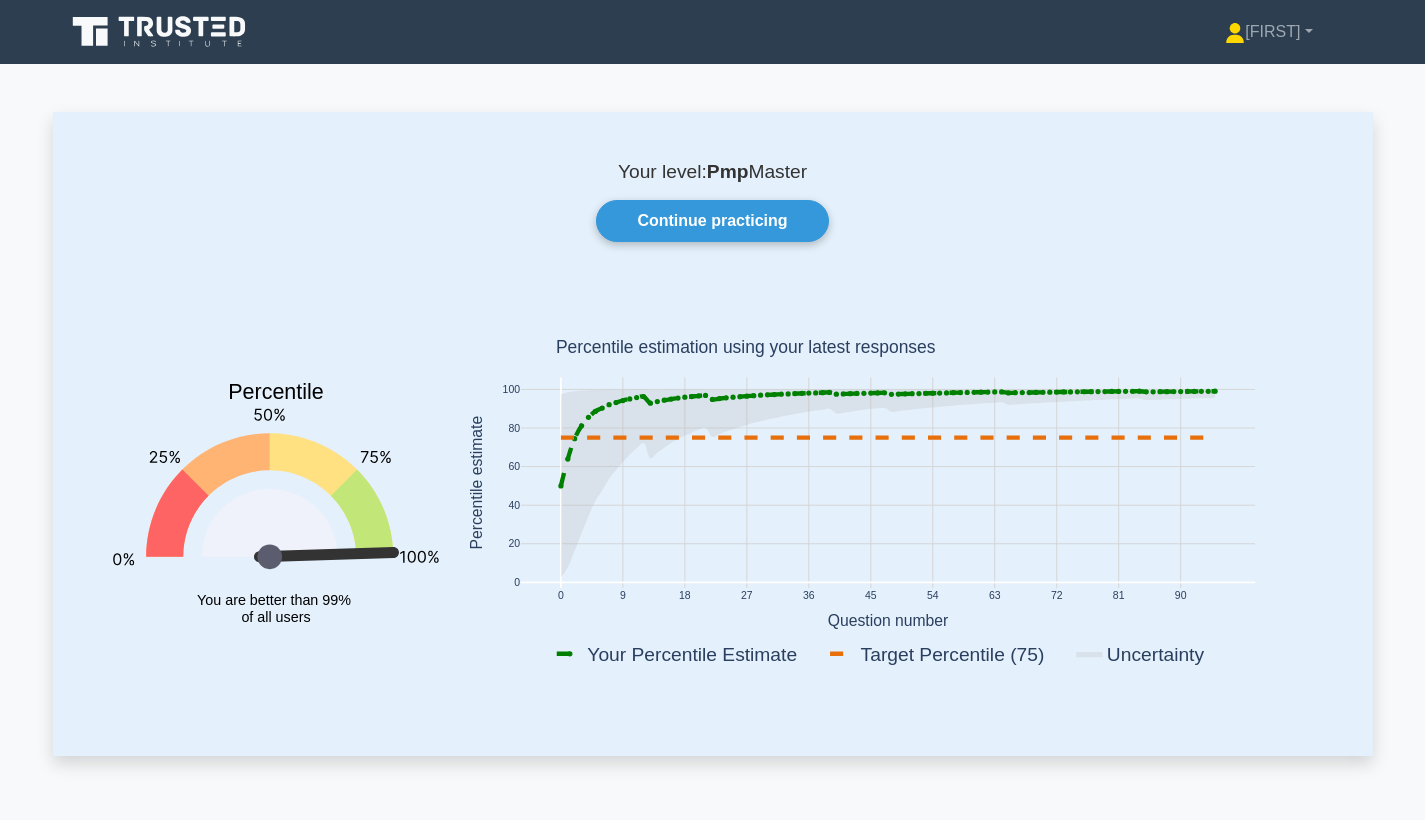 scroll, scrollTop: 0, scrollLeft: 0, axis: both 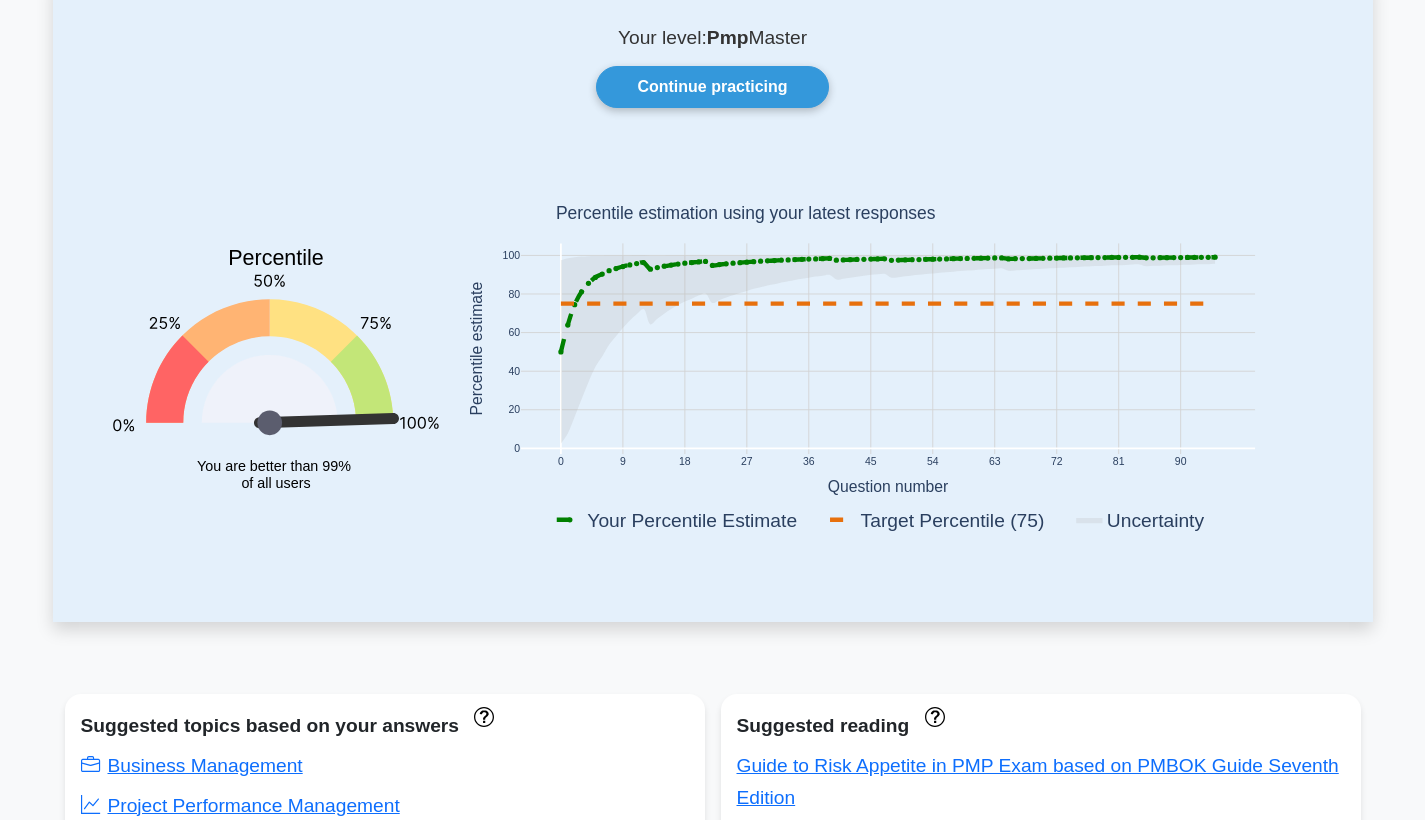 drag, startPoint x: 1154, startPoint y: 396, endPoint x: 917, endPoint y: 409, distance: 237.35628 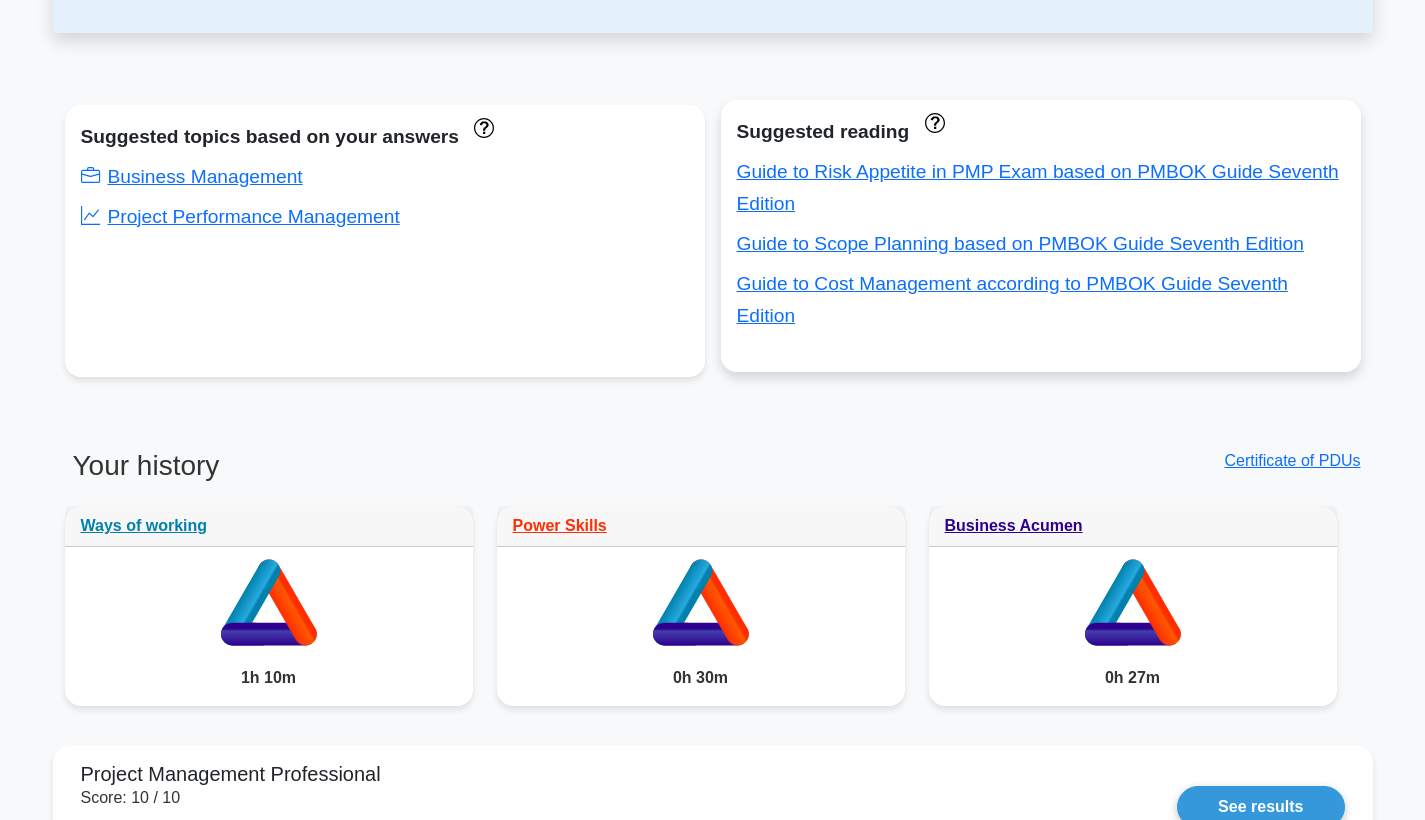 scroll, scrollTop: 52, scrollLeft: 0, axis: vertical 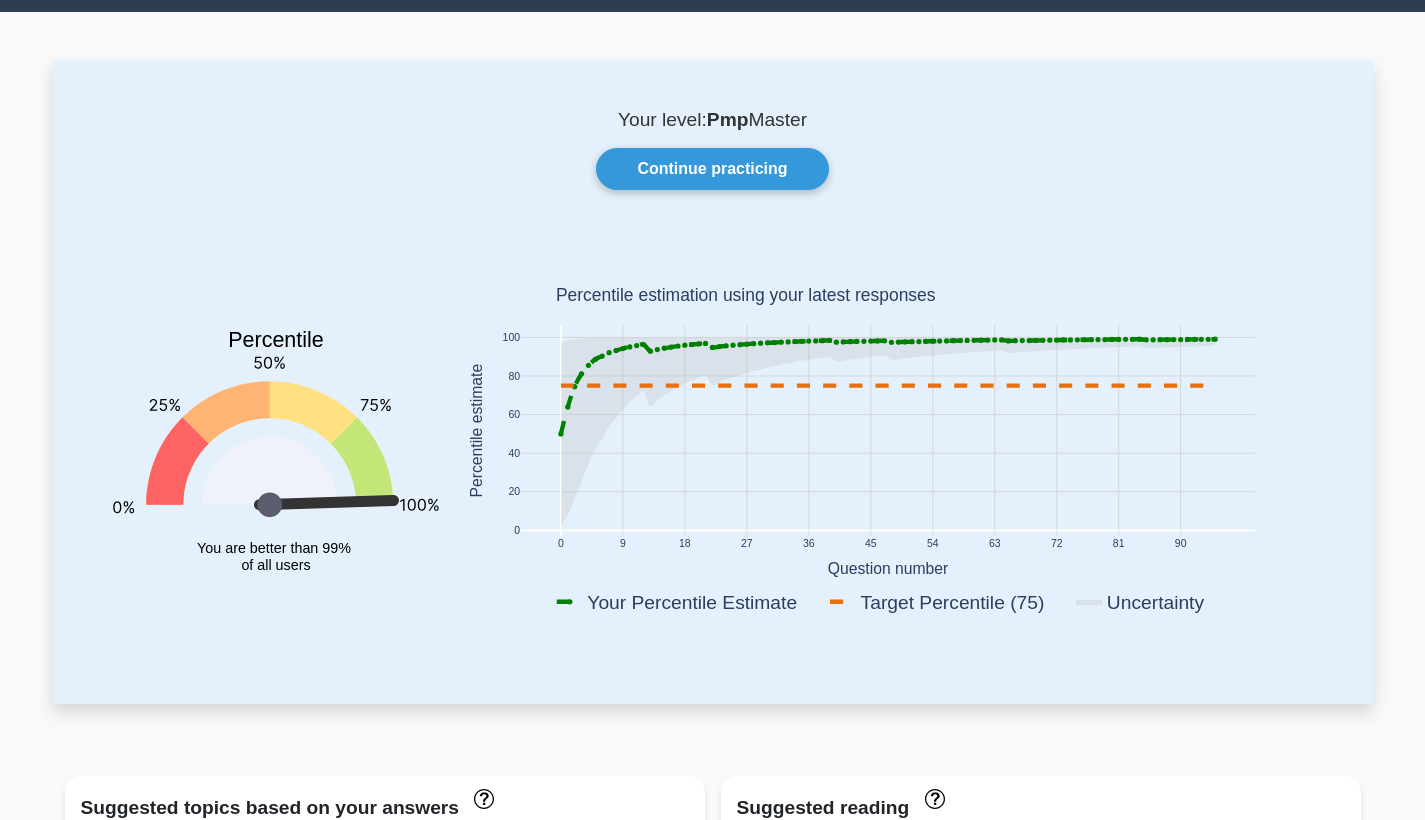 click 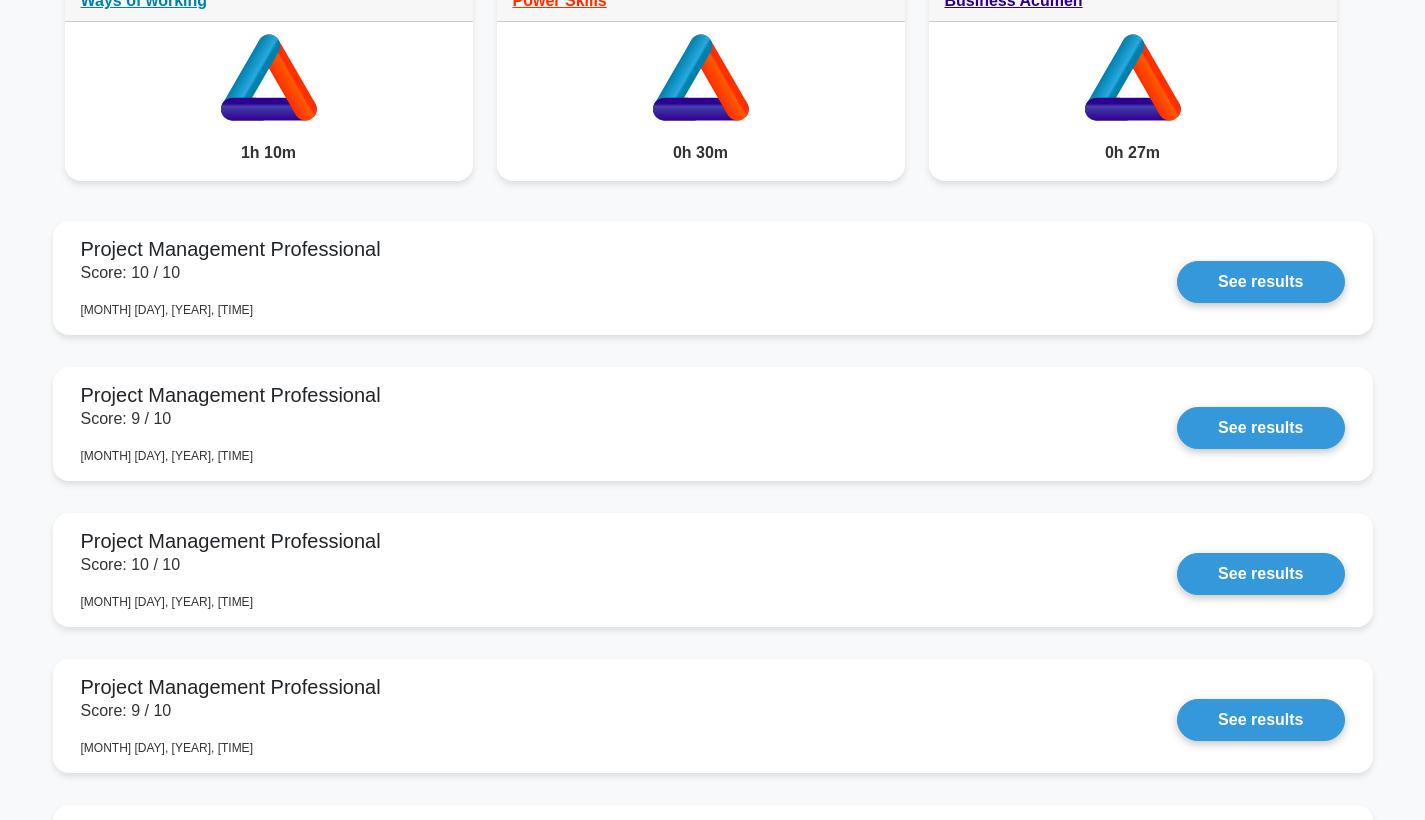 scroll, scrollTop: 11, scrollLeft: 0, axis: vertical 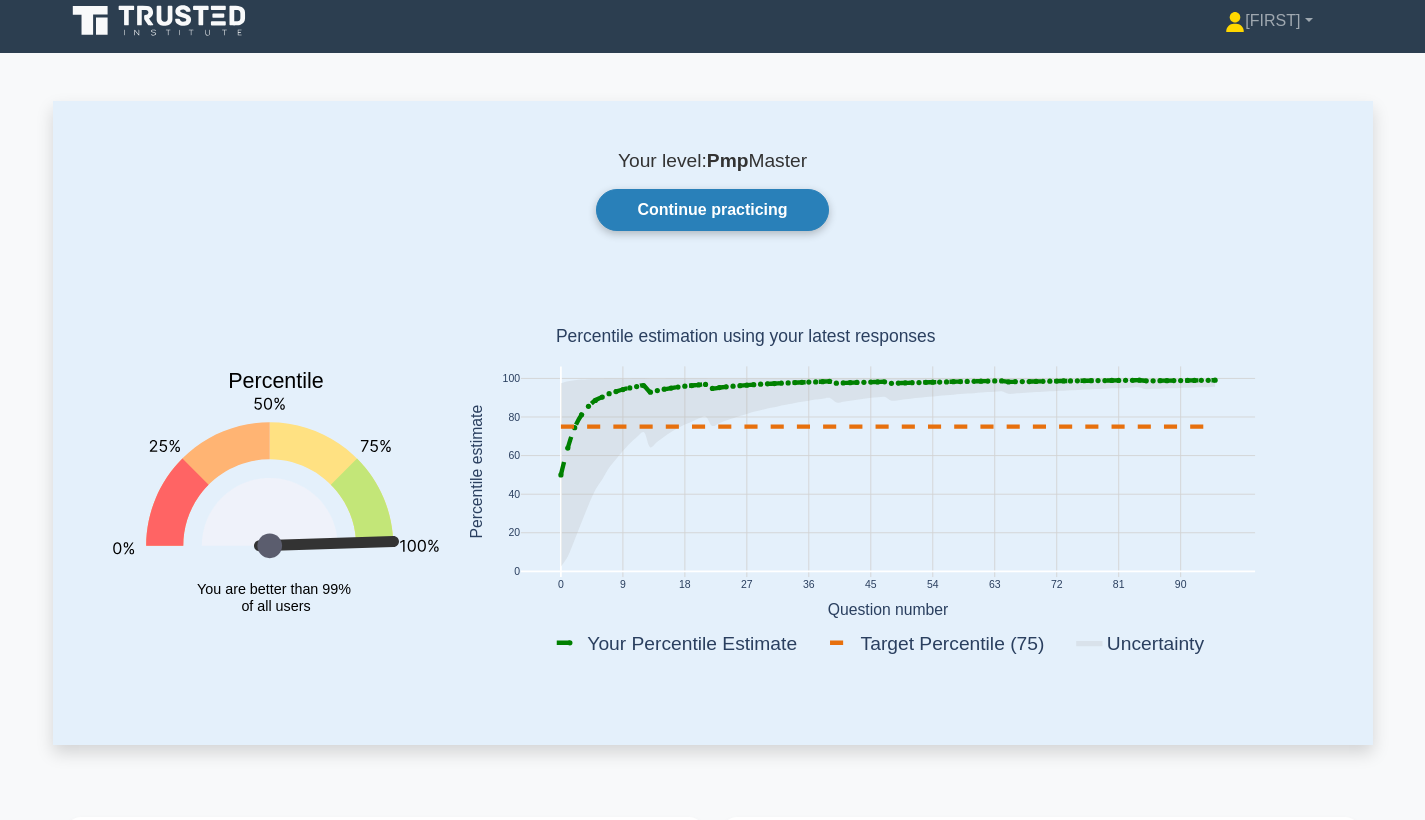 click on "Continue practicing" at bounding box center (712, 210) 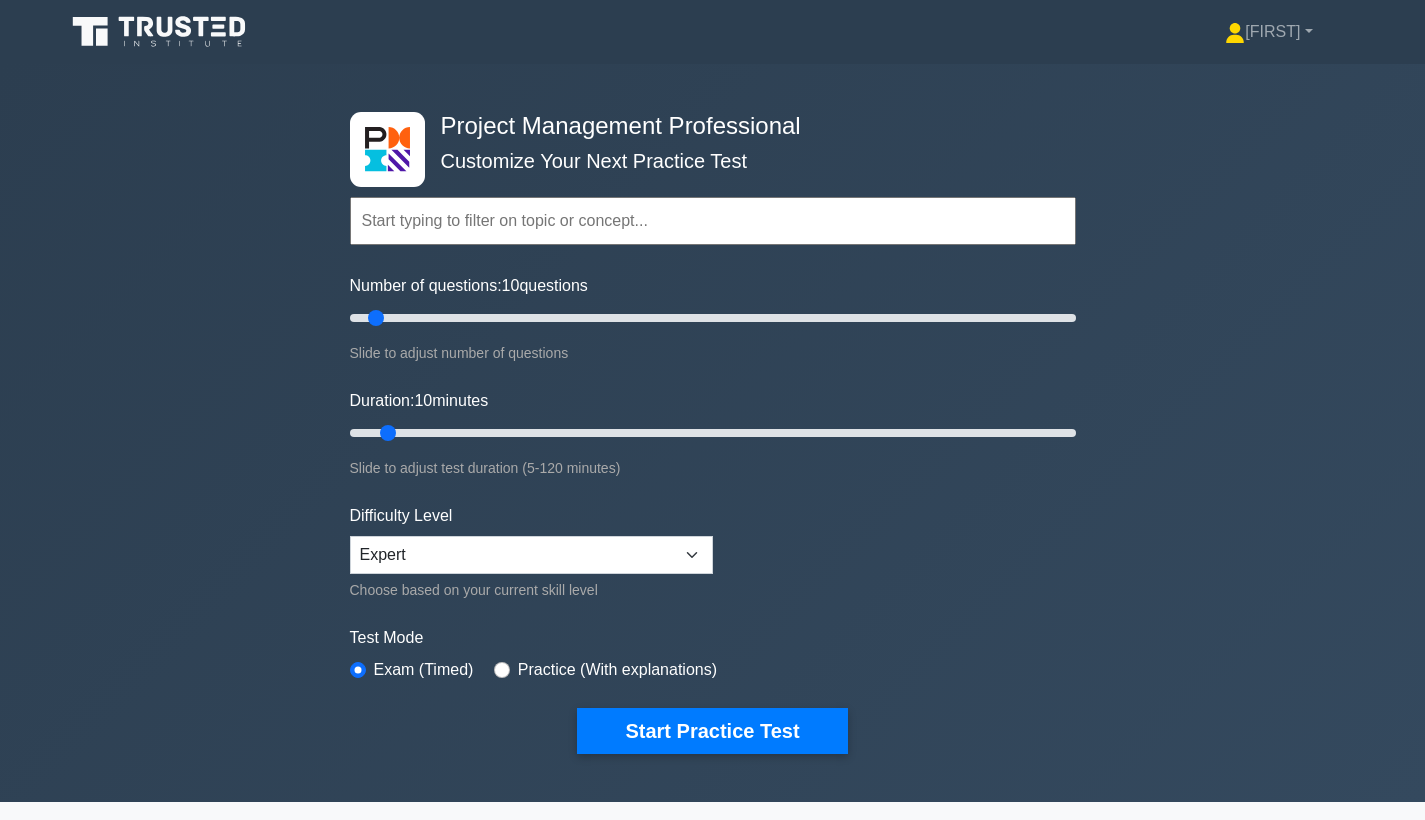 scroll, scrollTop: 0, scrollLeft: 0, axis: both 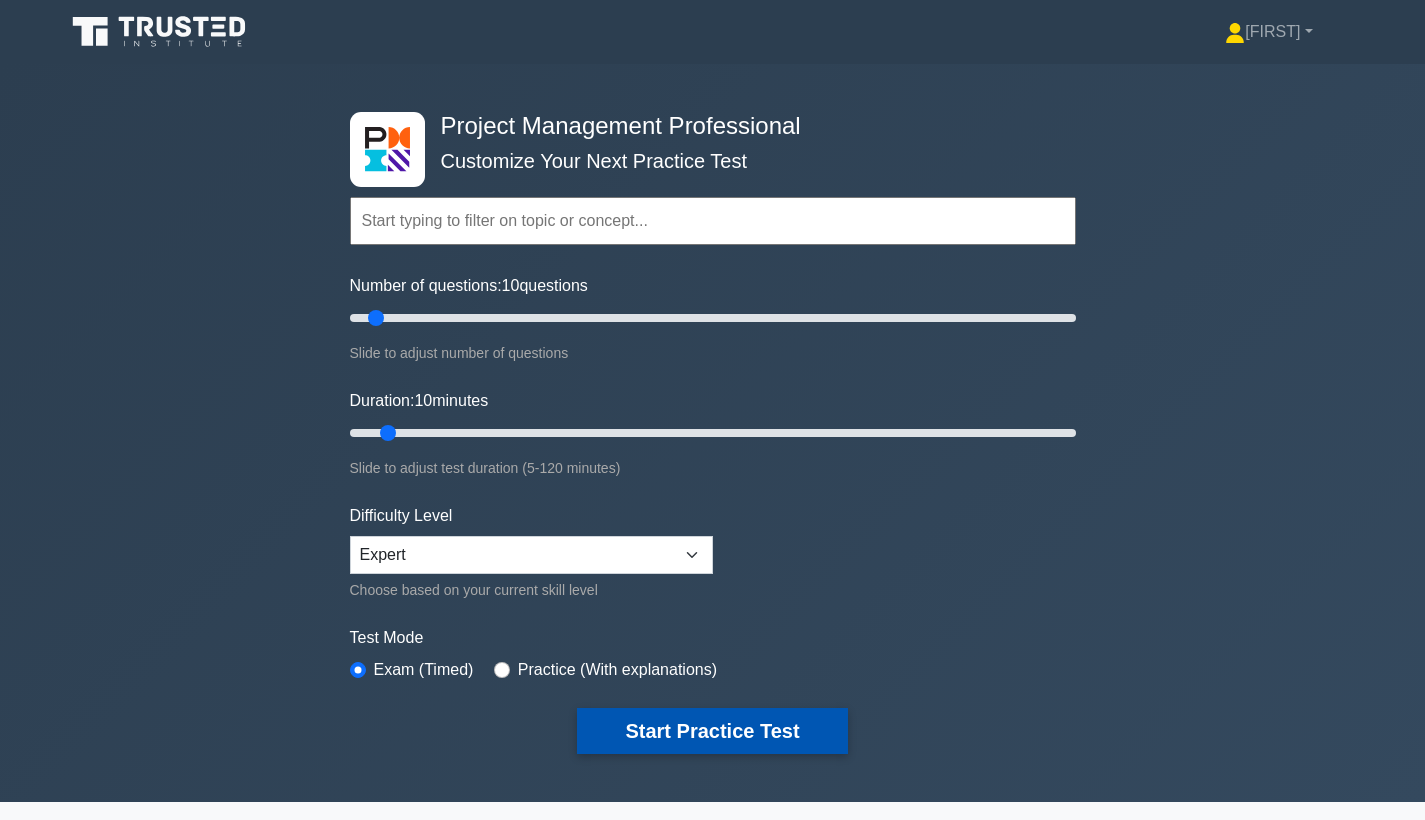 click on "Start Practice Test" at bounding box center [712, 731] 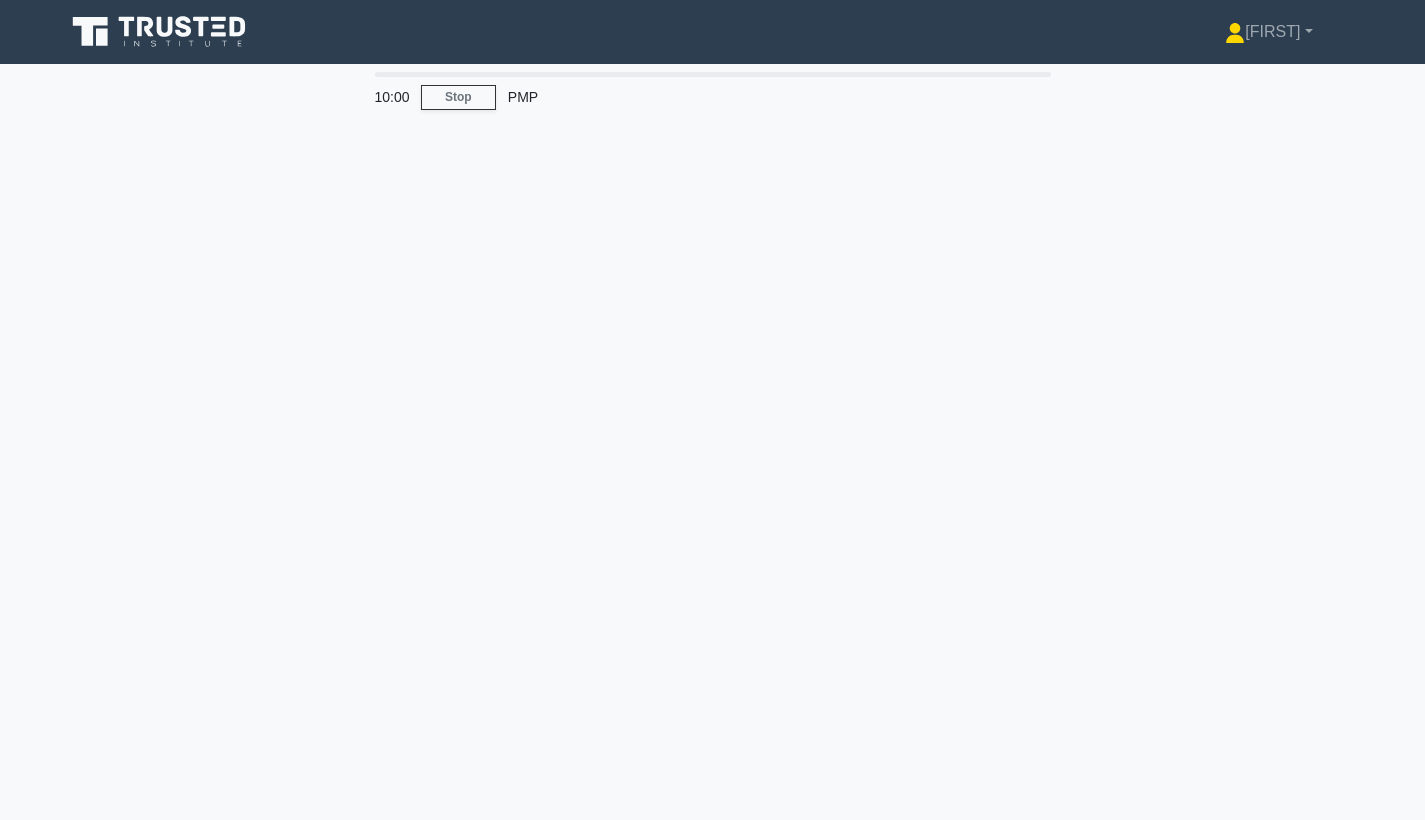 scroll, scrollTop: 0, scrollLeft: 0, axis: both 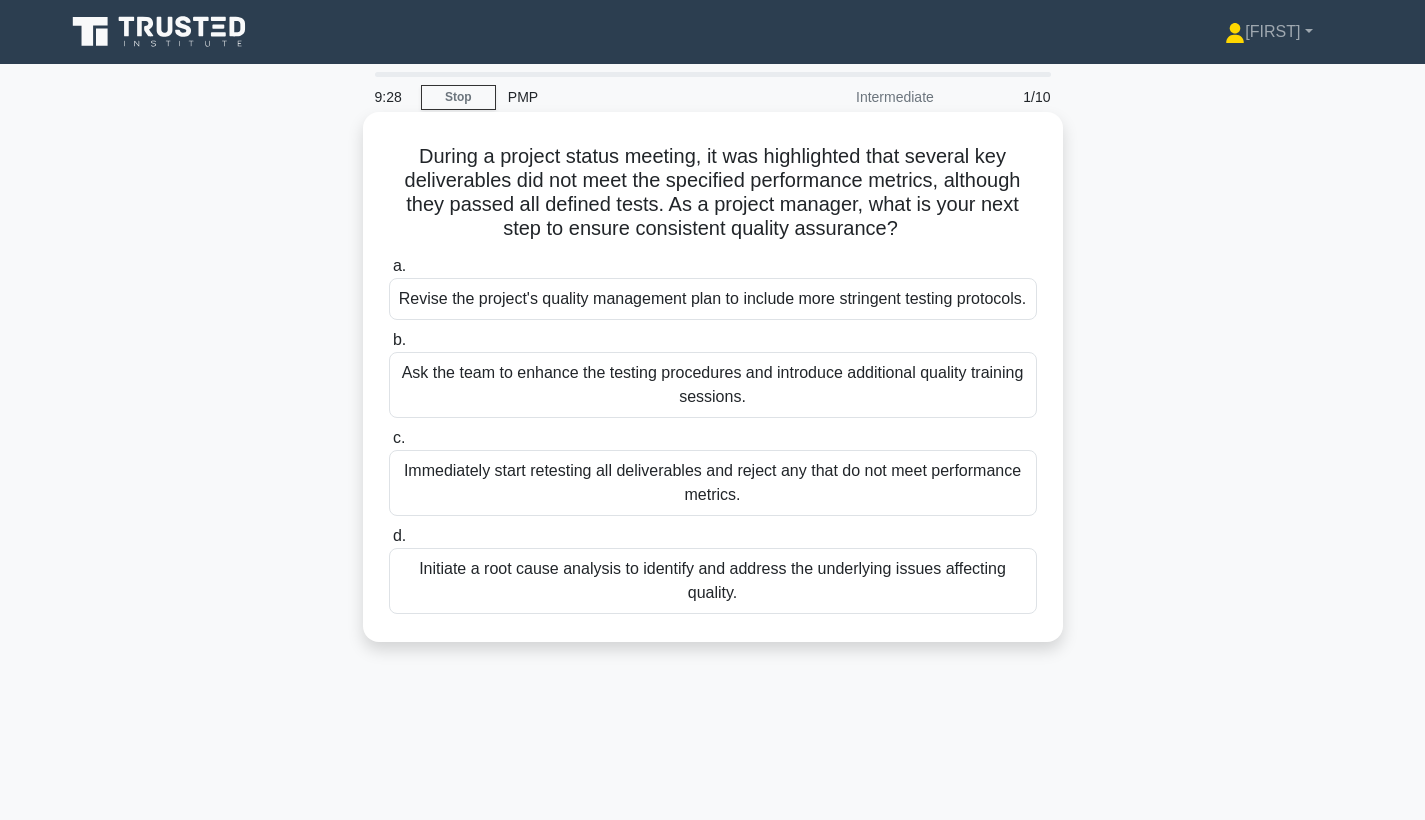 click on "Initiate a root cause analysis to identify and address the underlying issues affecting quality." at bounding box center [713, 581] 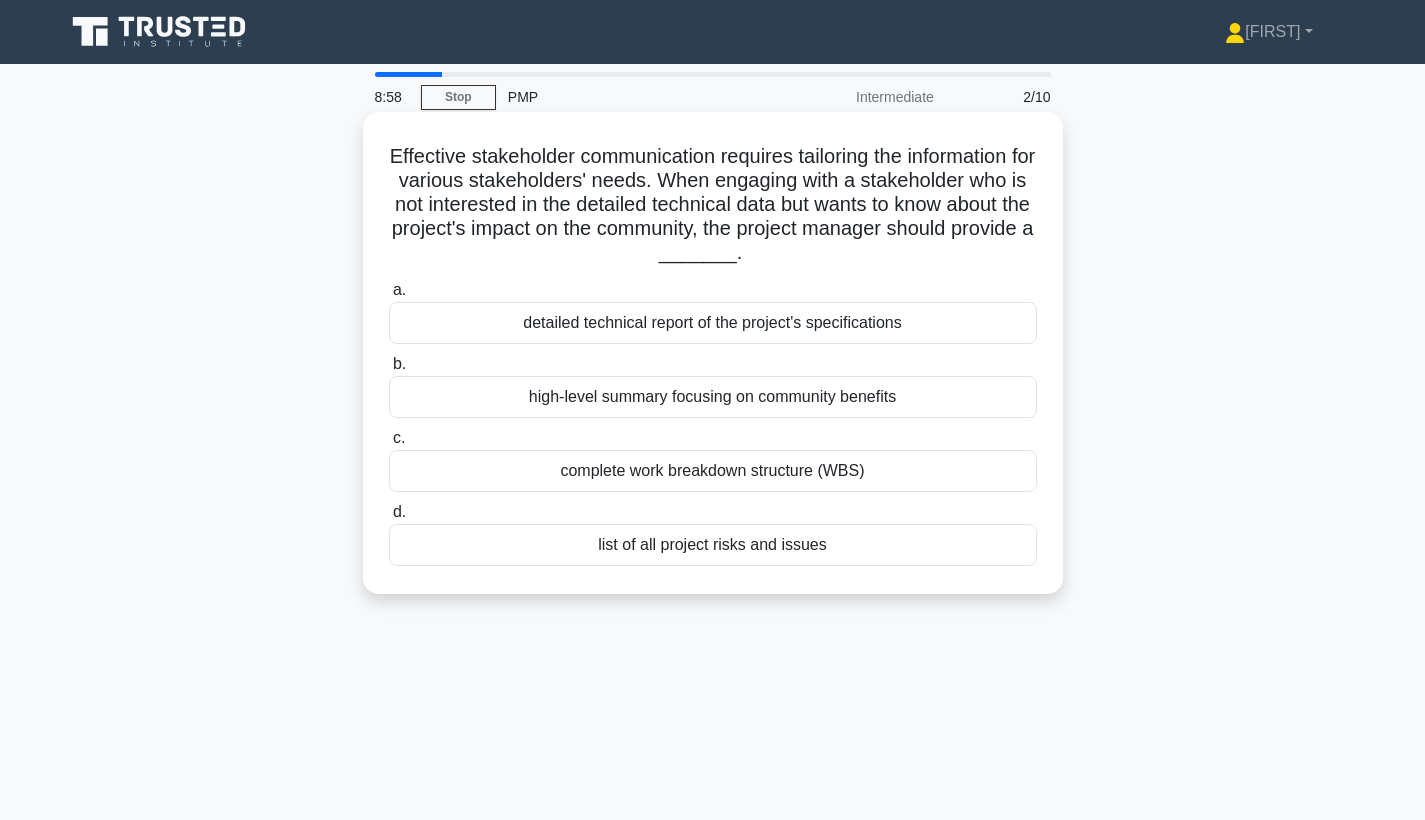click on "high-level summary focusing on community benefits" at bounding box center (713, 397) 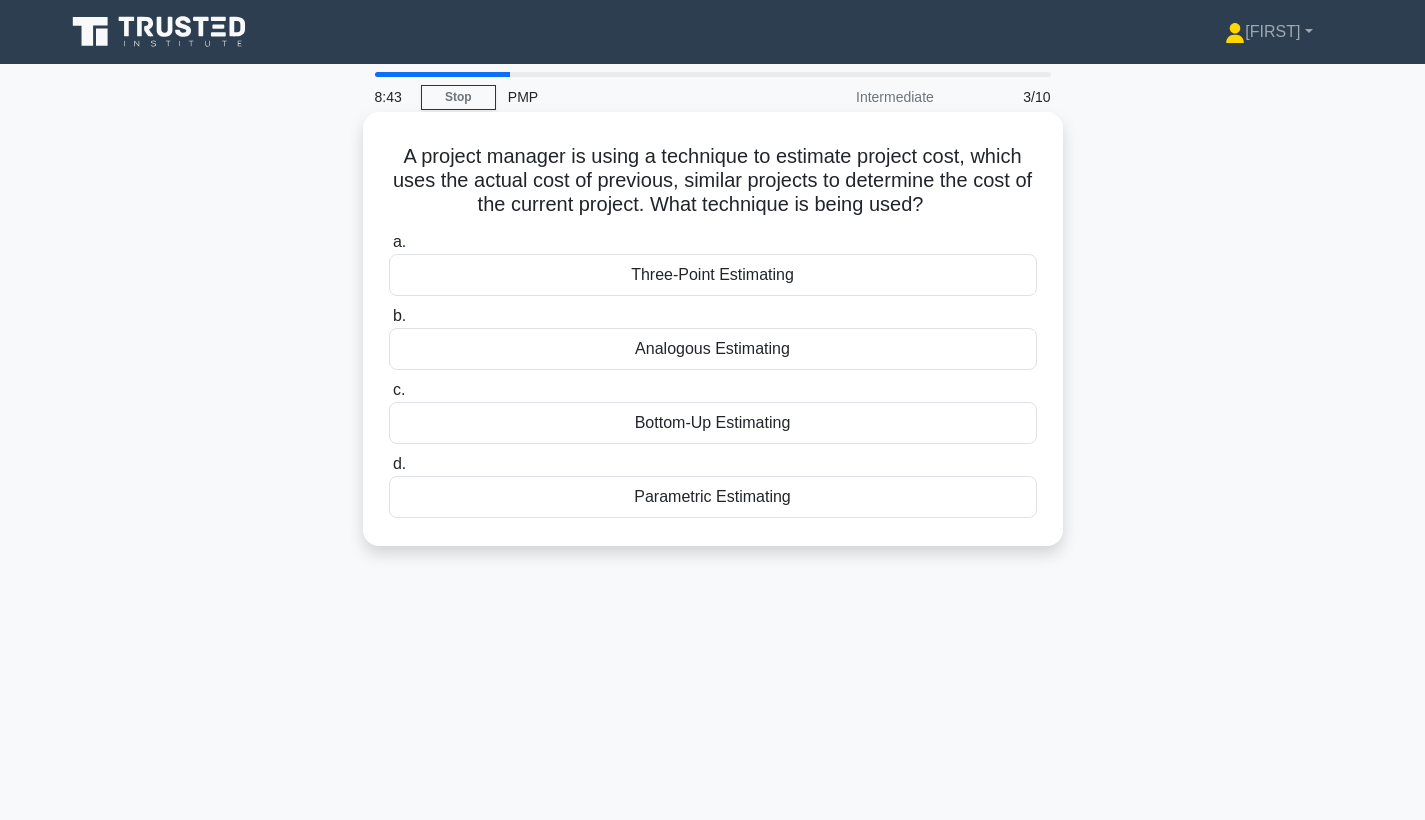 click on "Analogous Estimating" at bounding box center [713, 349] 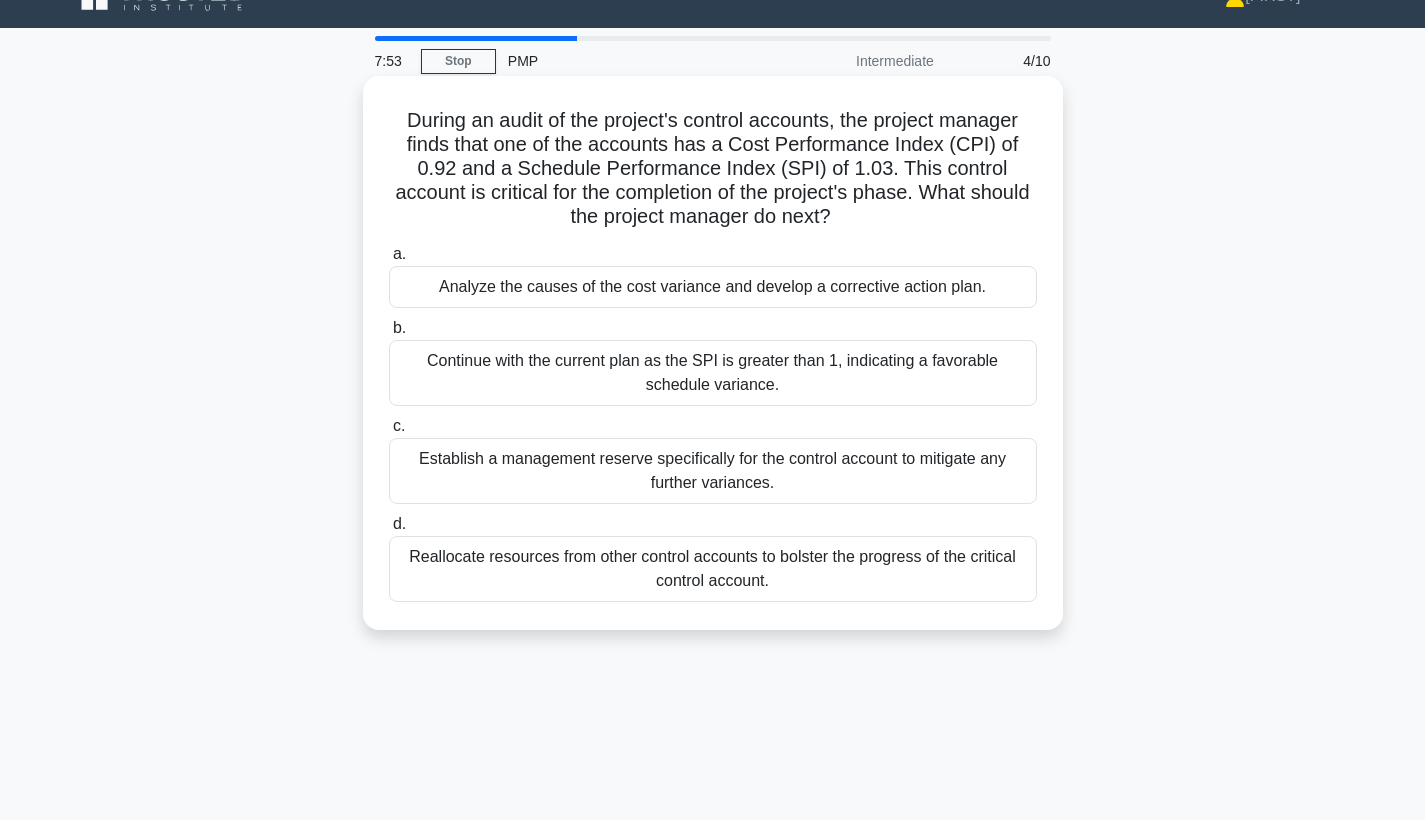 scroll, scrollTop: 40, scrollLeft: 0, axis: vertical 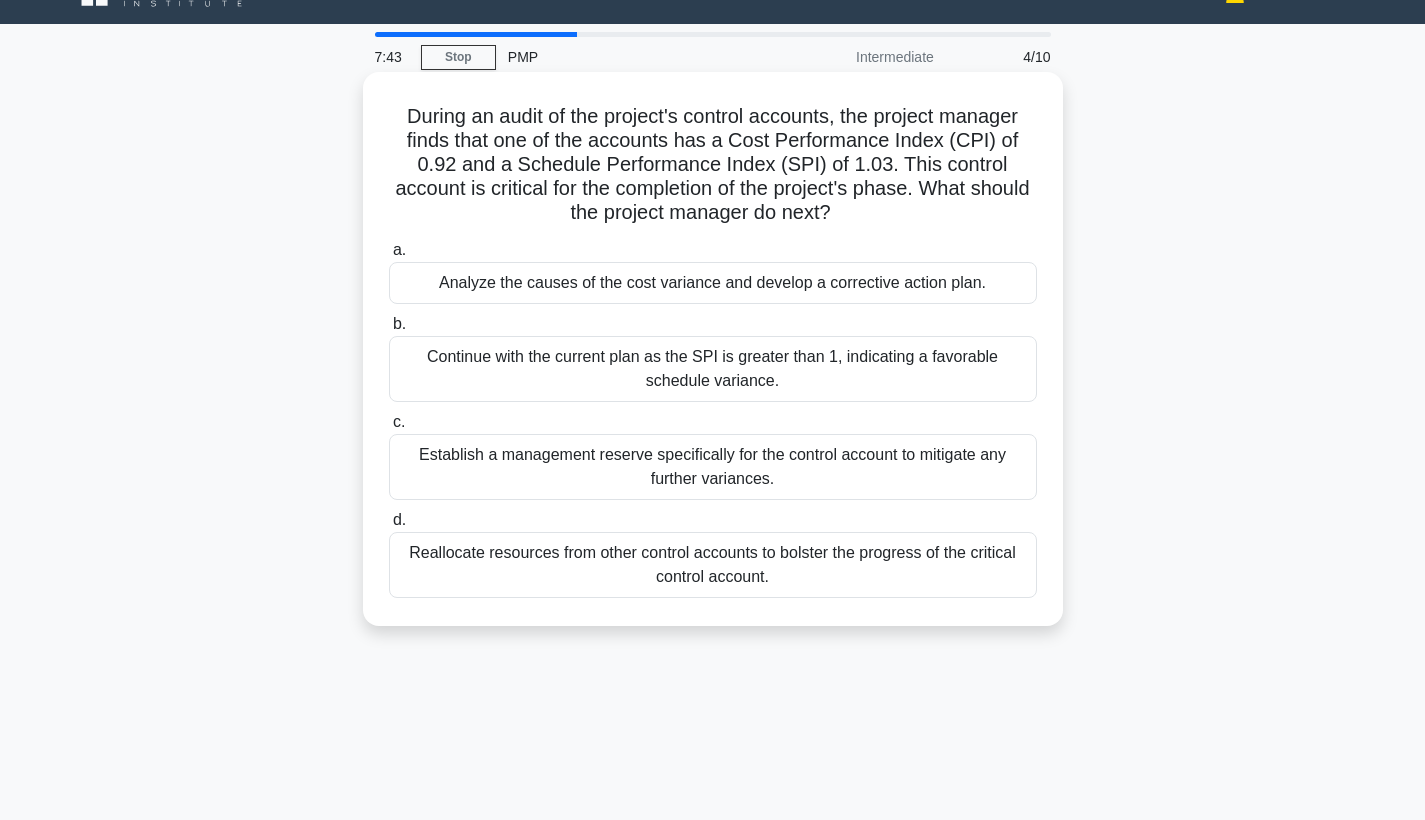 click on "Continue with the current plan as the SPI is greater than 1, indicating a favorable schedule variance." at bounding box center (713, 369) 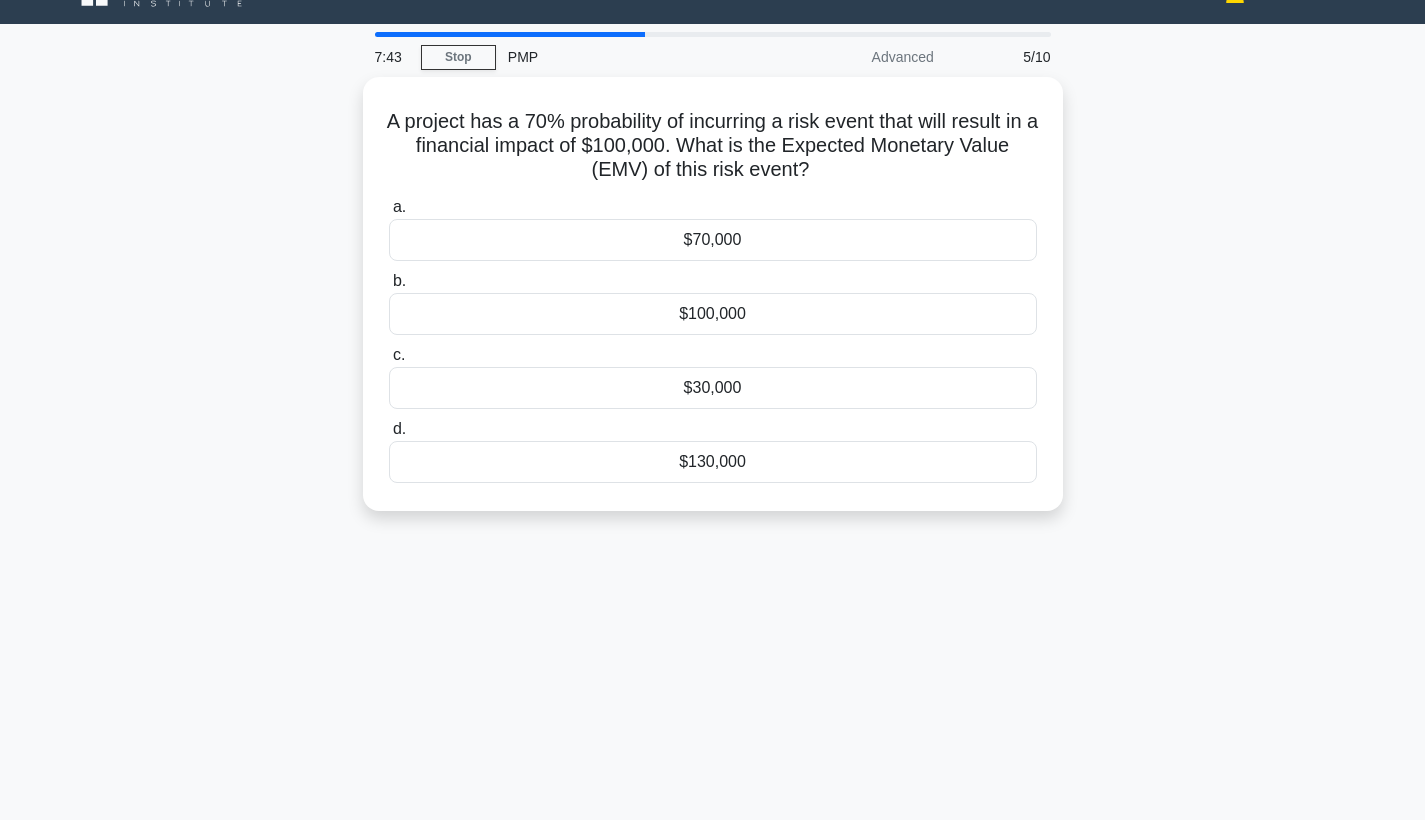 scroll, scrollTop: 0, scrollLeft: 0, axis: both 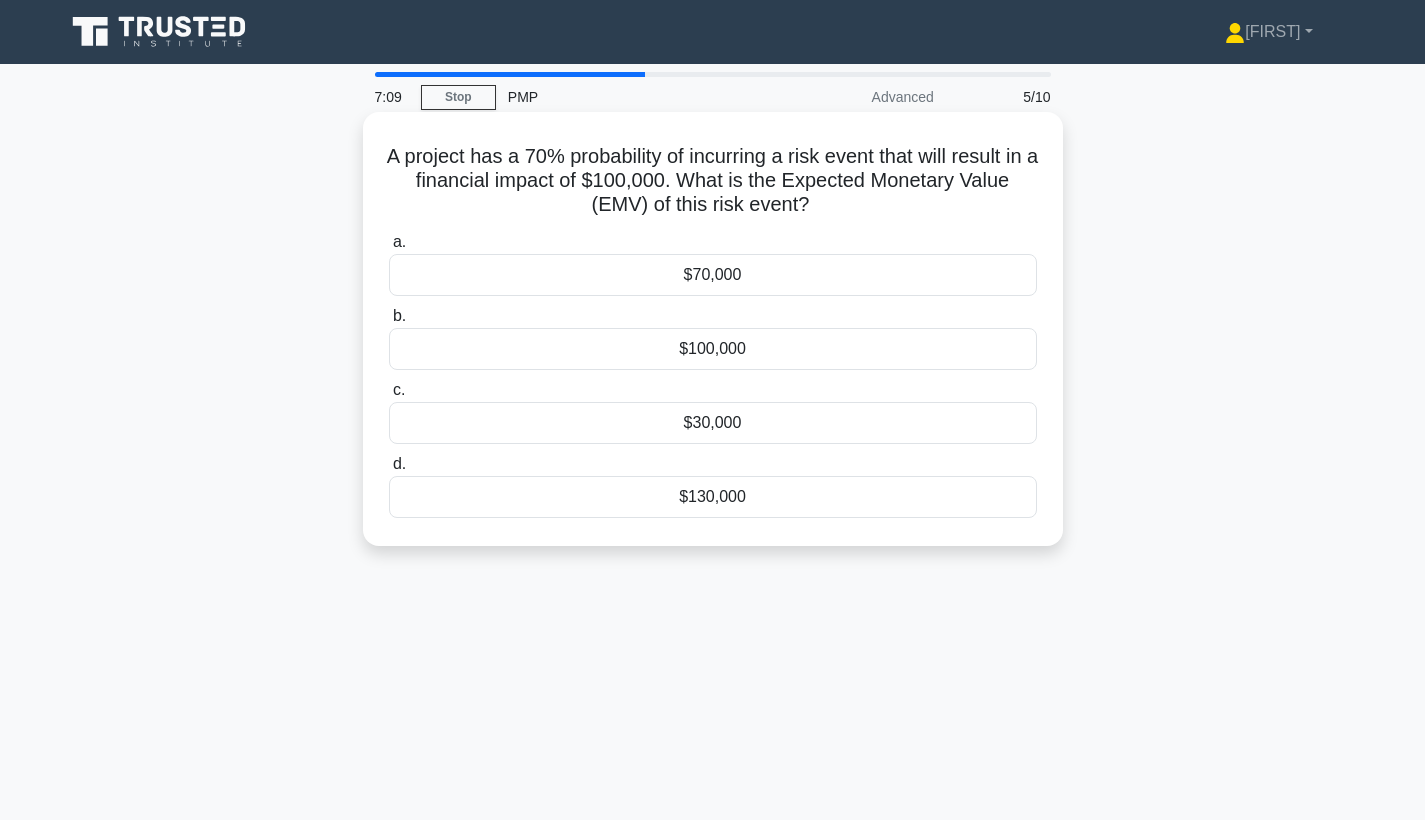 click on "$70,000" at bounding box center (713, 275) 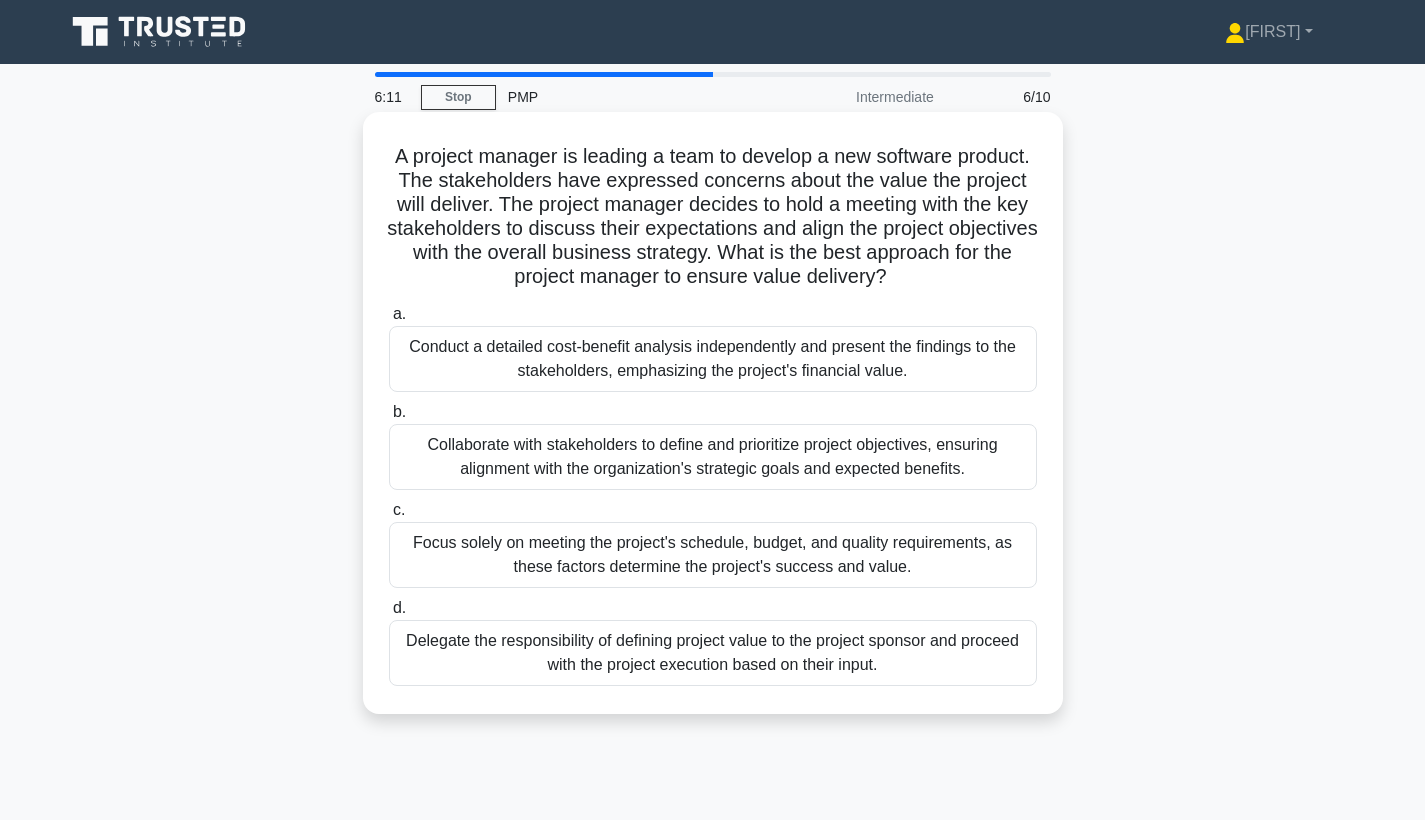 click on "Collaborate with stakeholders to define and prioritize project objectives, ensuring alignment with the organization's strategic goals and expected benefits." at bounding box center [713, 457] 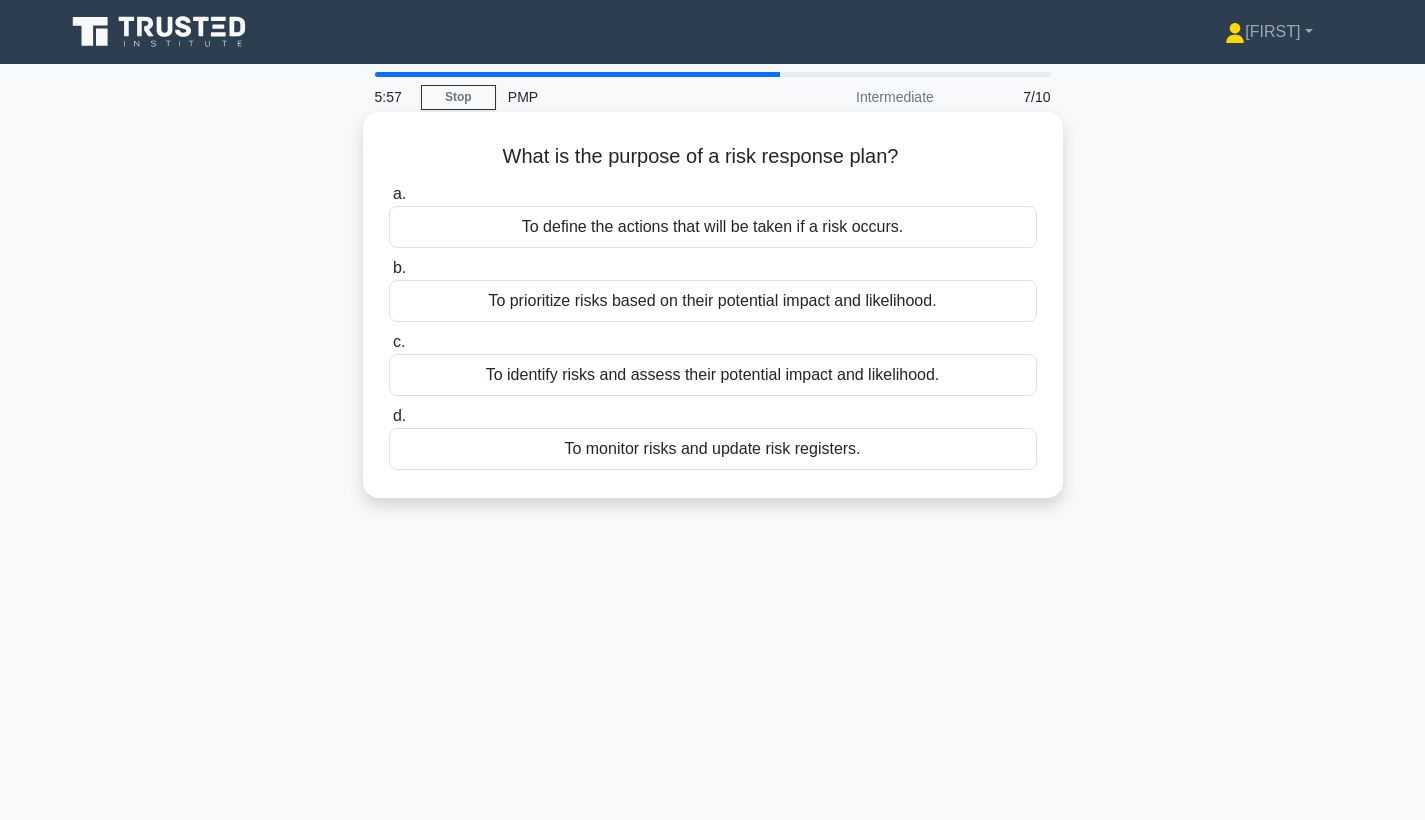 click on "To define the actions that will be taken if a risk occurs." at bounding box center (713, 227) 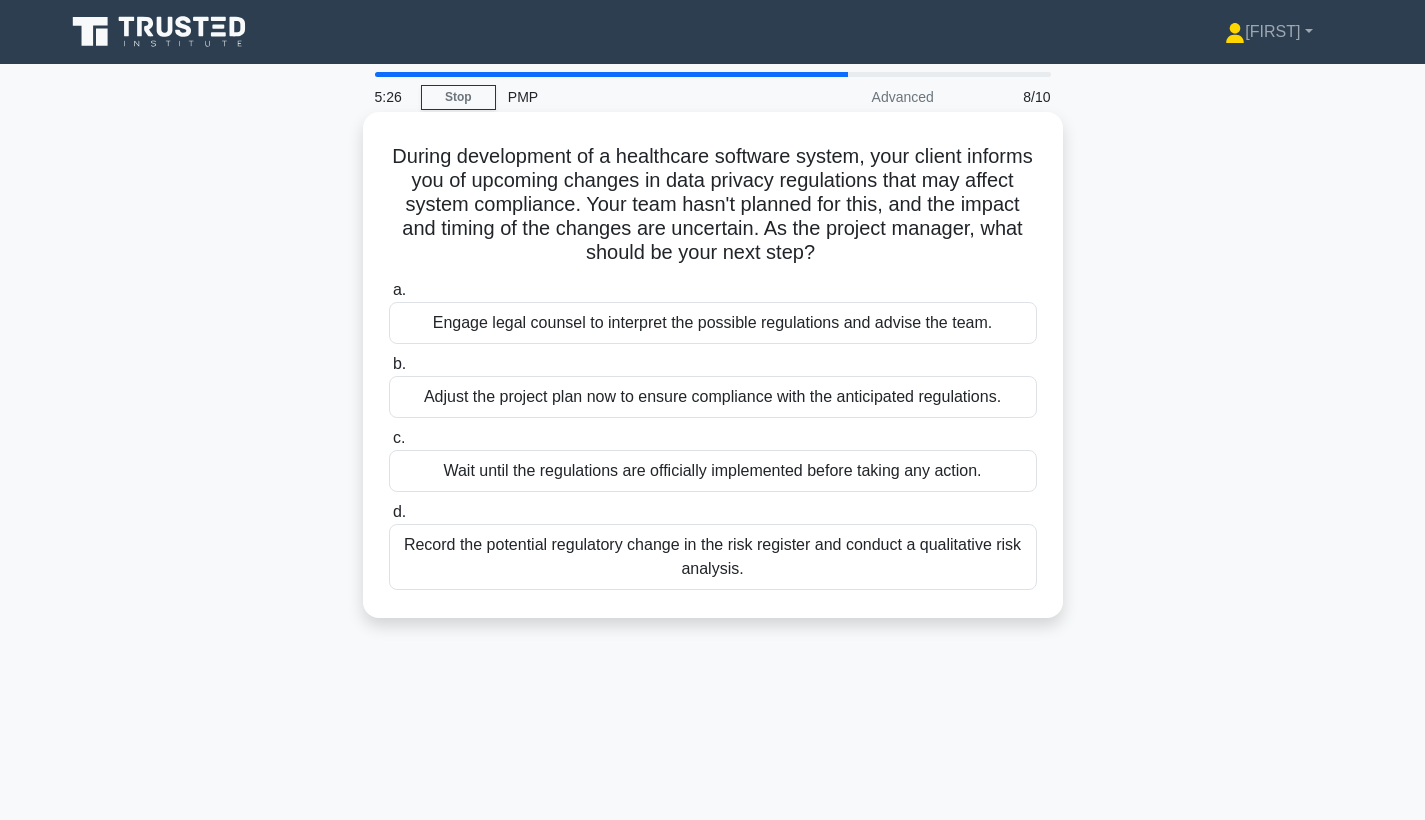 click on "Record the potential regulatory change in the risk register and conduct a qualitative risk analysis." at bounding box center (713, 557) 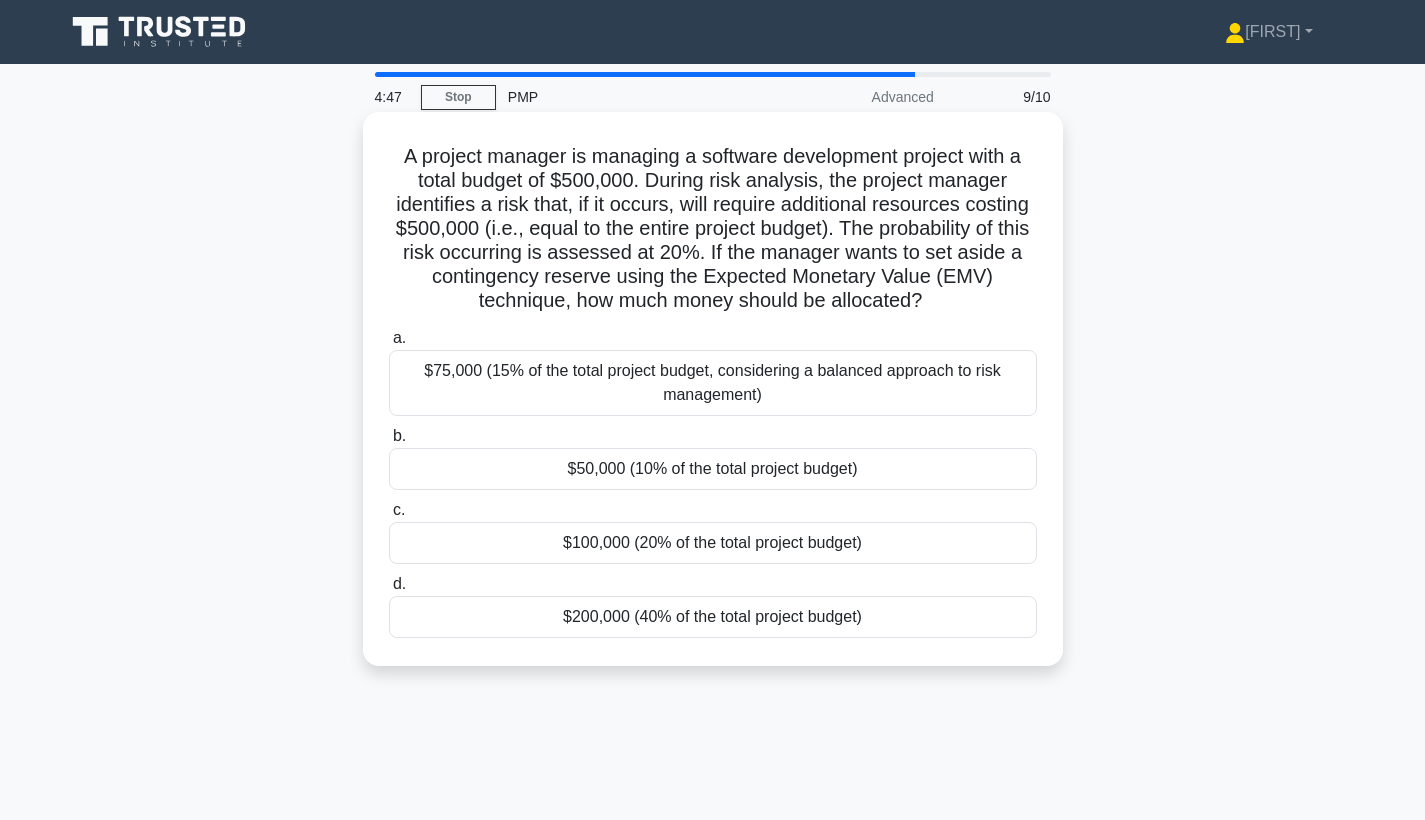click on "$100,000 (20% of the total project budget)" at bounding box center (713, 543) 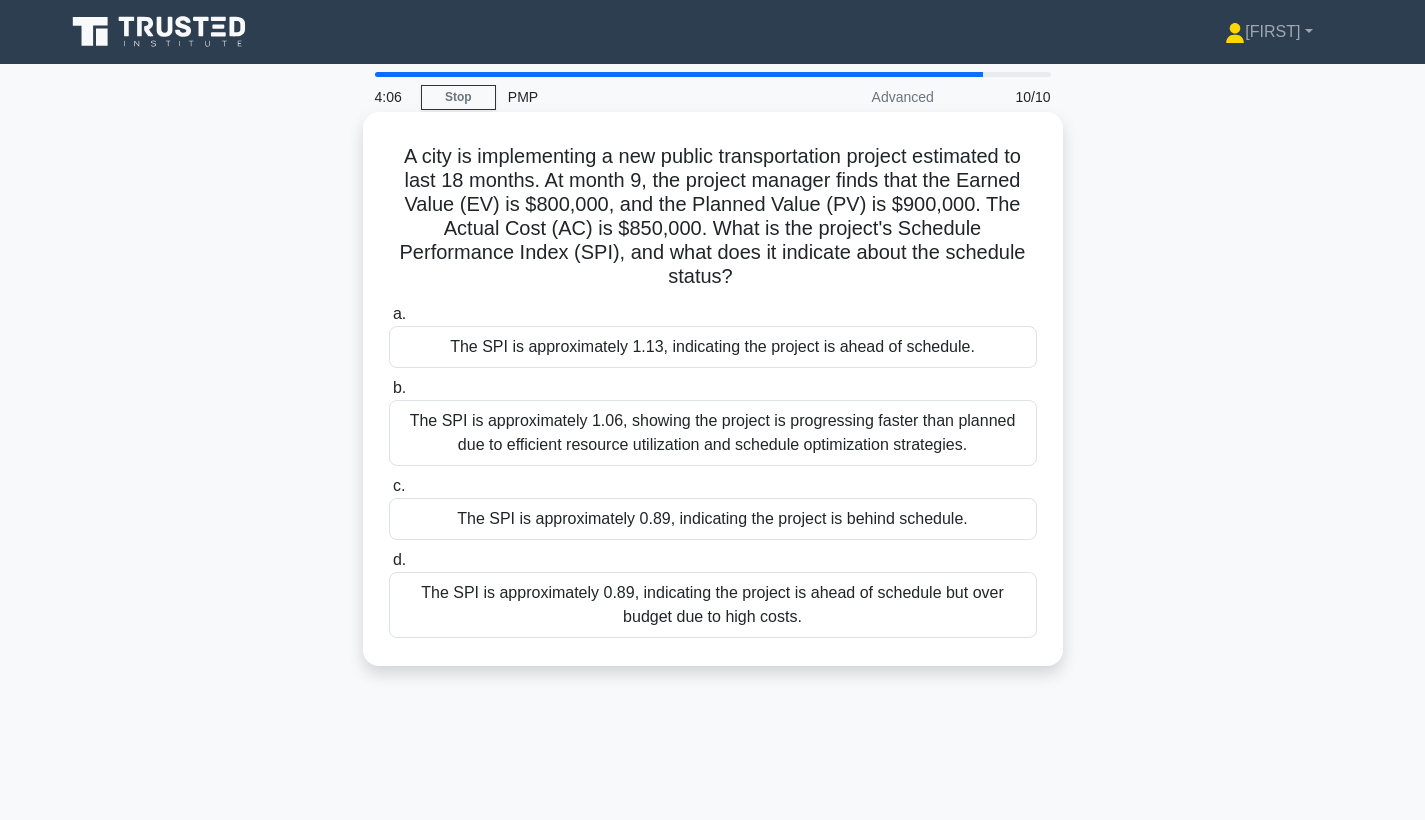 click on "A city is implementing a new public transportation project estimated to last 18 months. At month 9, the project manager finds that the Earned Value (EV) is $800,000, and the Planned Value (PV) is $900,000. The Actual Cost (AC) is $850,000. What is the project's Schedule Performance Index (SPI), and what does it indicate about the schedule status?
.spinner_0XTQ{transform-origin:center;animation:spinner_y6GP .75s linear infinite}@keyframes spinner_y6GP{100%{transform:rotate(360deg)}}" at bounding box center (713, 217) 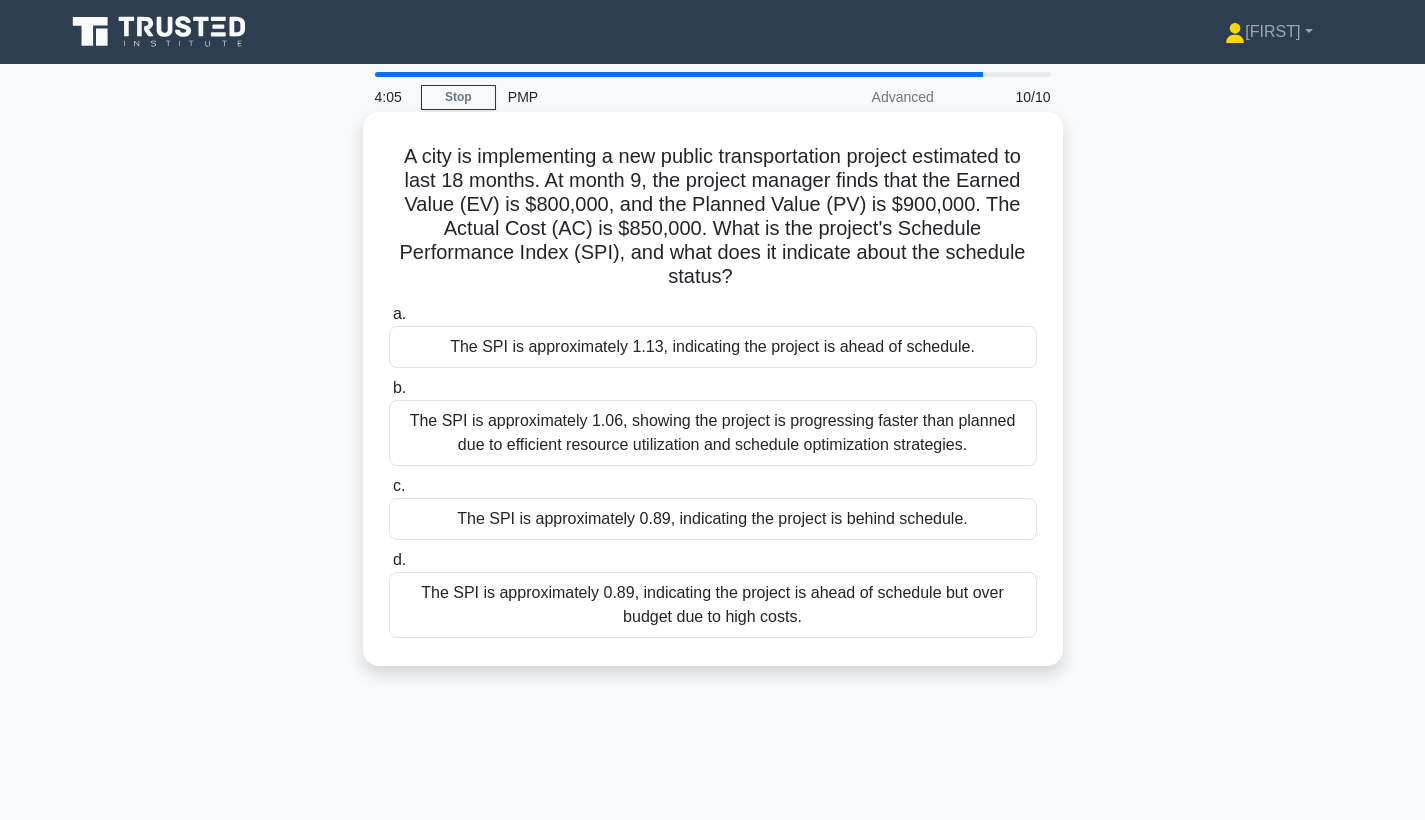 click on "A city is implementing a new public transportation project estimated to last 18 months. At month 9, the project manager finds that the Earned Value (EV) is $800,000, and the Planned Value (PV) is $900,000. The Actual Cost (AC) is $850,000. What is the project's Schedule Performance Index (SPI), and what does it indicate about the schedule status?
.spinner_0XTQ{transform-origin:center;animation:spinner_y6GP .75s linear infinite}@keyframes spinner_y6GP{100%{transform:rotate(360deg)}}" at bounding box center [713, 217] 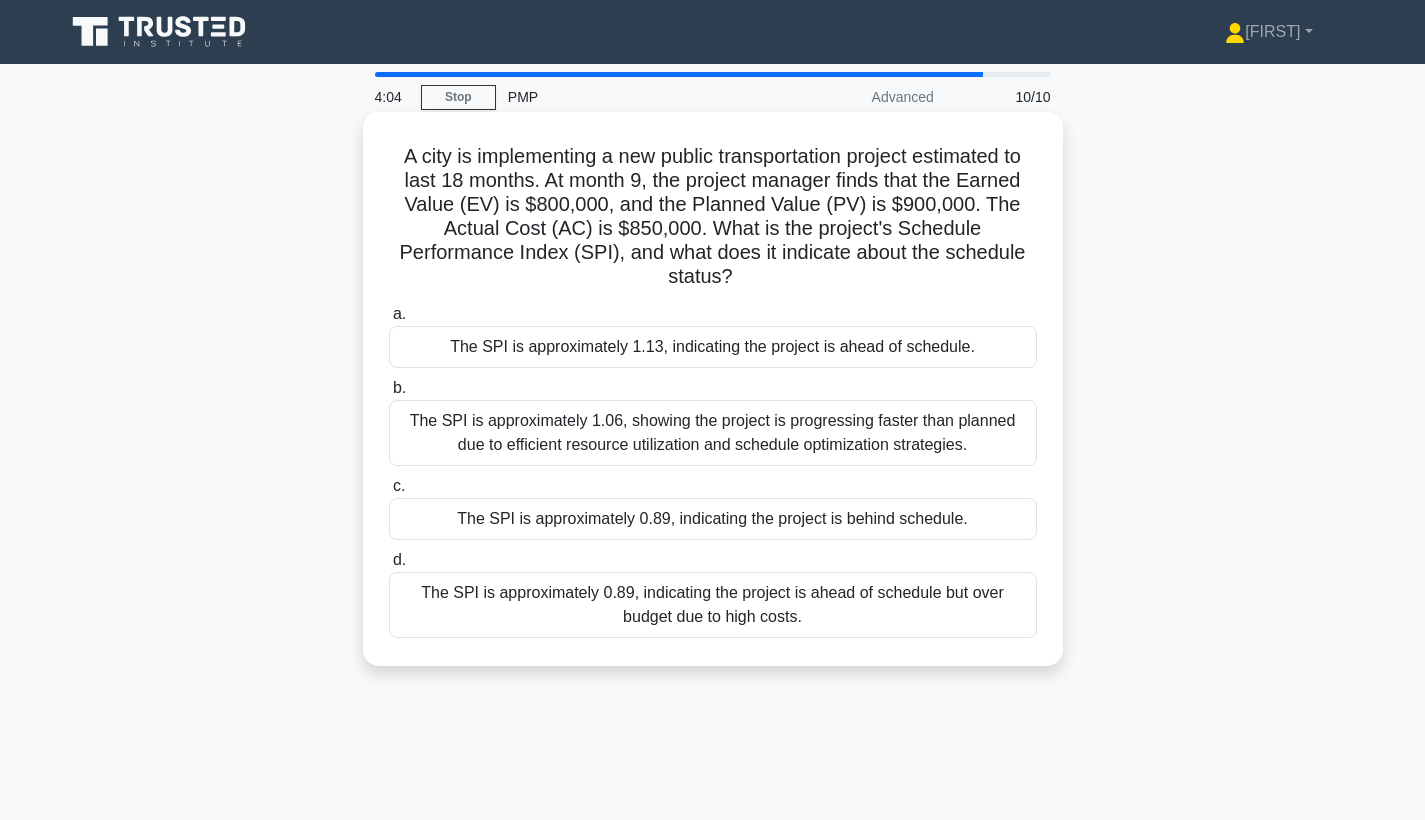 click on "A city is implementing a new public transportation project estimated to last 18 months. At month 9, the project manager finds that the Earned Value (EV) is $800,000, and the Planned Value (PV) is $900,000. The Actual Cost (AC) is $850,000. What is the project's Schedule Performance Index (SPI), and what does it indicate about the schedule status?
.spinner_0XTQ{transform-origin:center;animation:spinner_y6GP .75s linear infinite}@keyframes spinner_y6GP{100%{transform:rotate(360deg)}}" at bounding box center (713, 217) 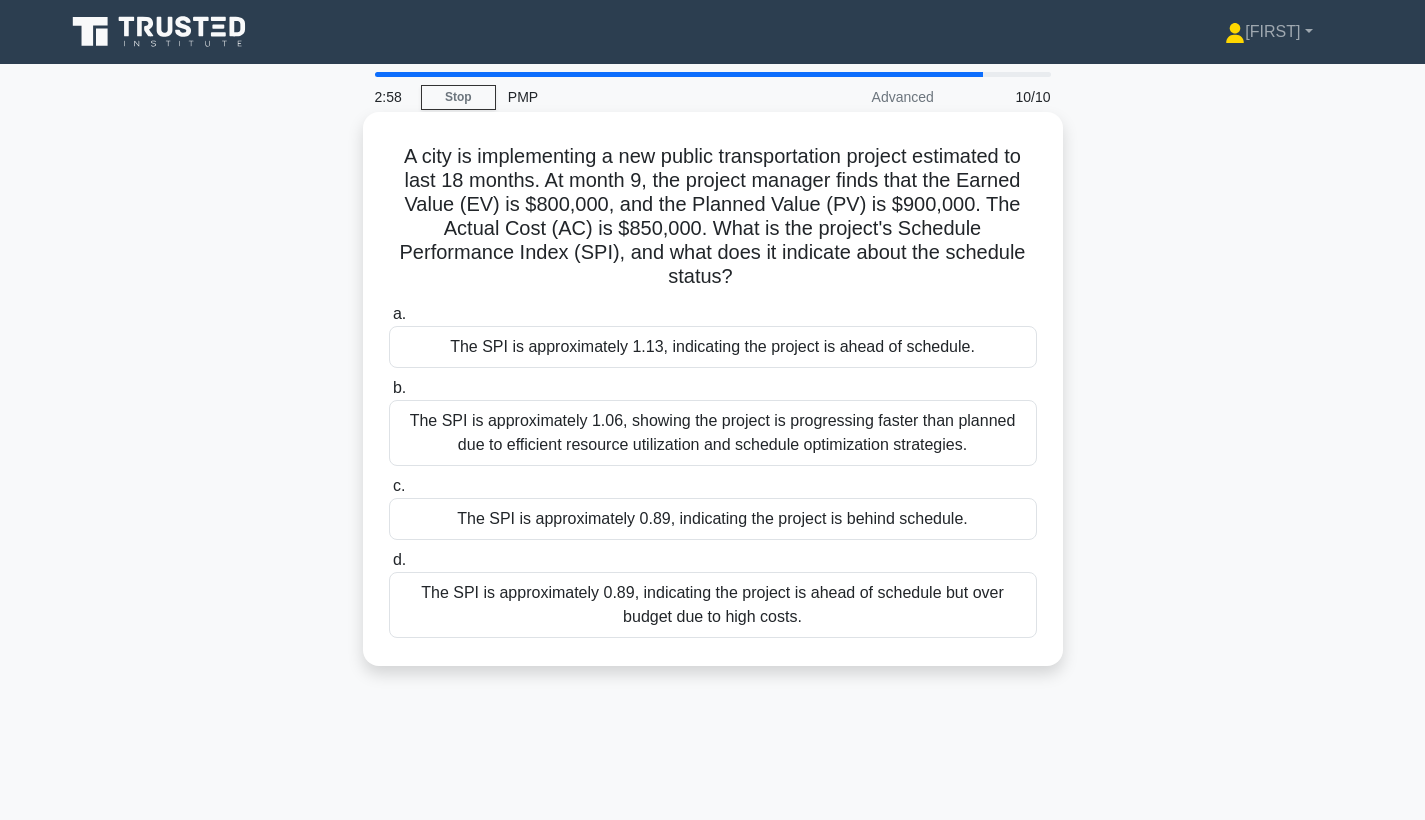 click on "The SPI is approximately 1.06, showing the project is progressing faster than planned due to efficient resource utilization and schedule optimization strategies." at bounding box center [713, 433] 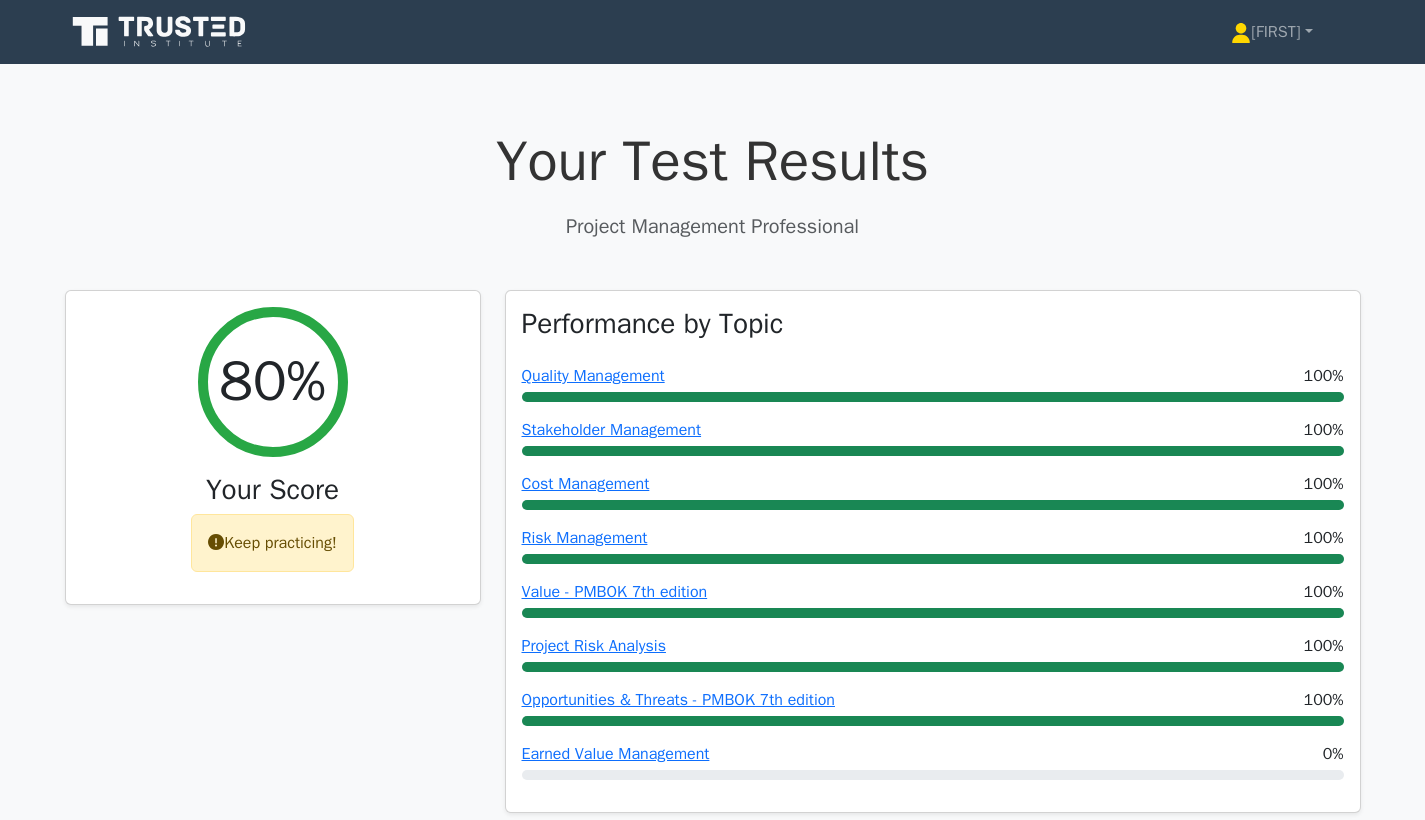 scroll, scrollTop: 0, scrollLeft: 0, axis: both 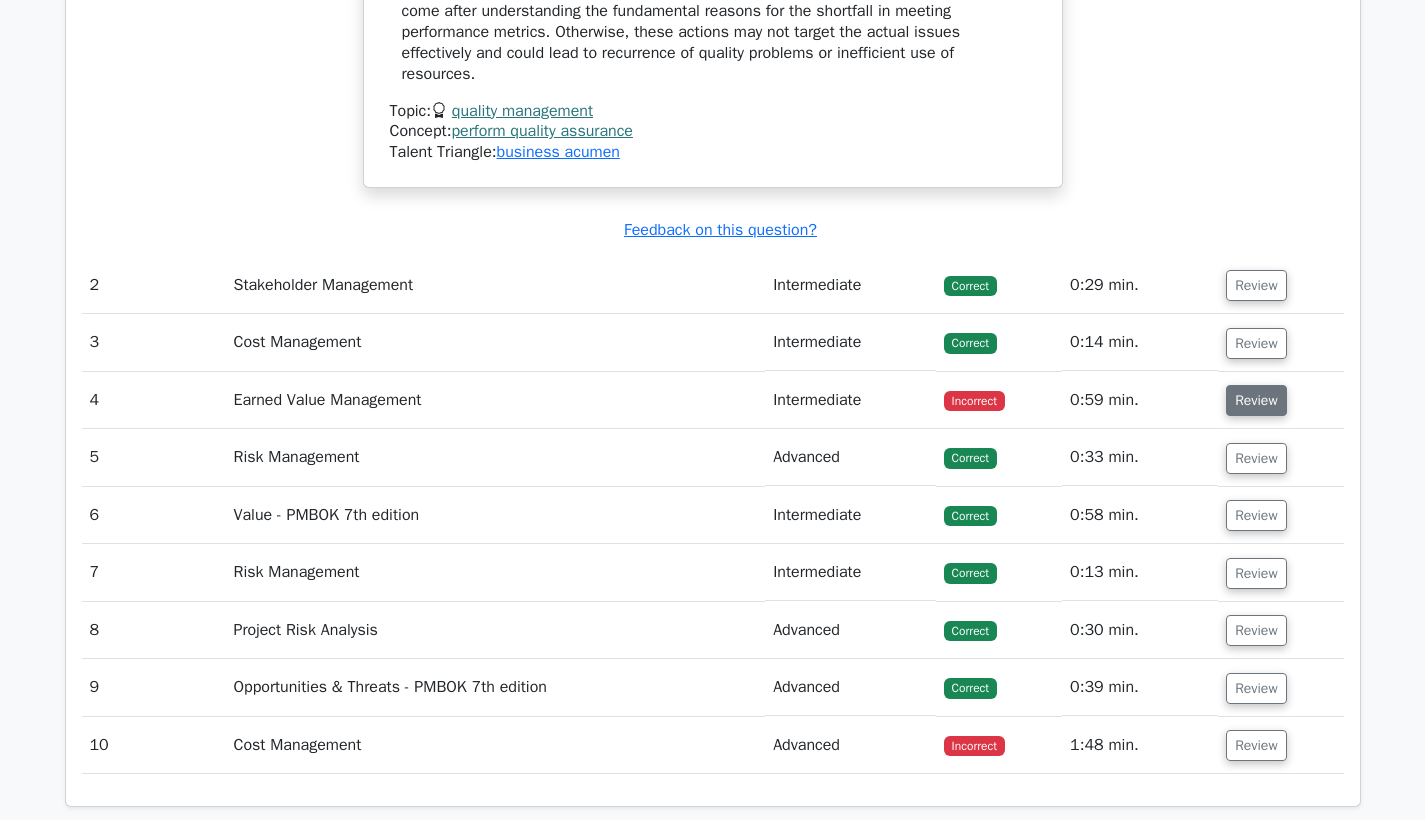 click on "Review" at bounding box center [1256, 400] 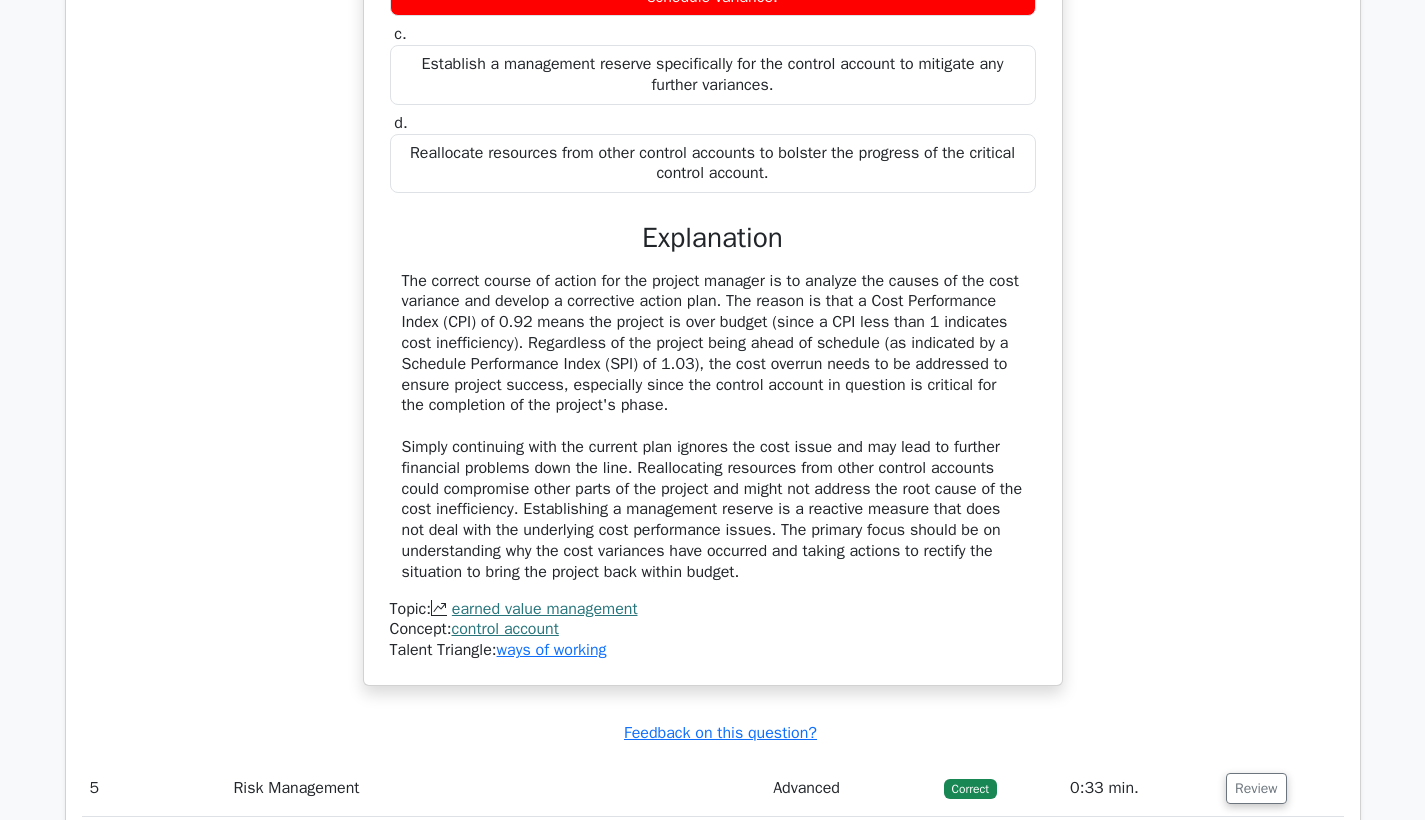 scroll, scrollTop: 2755, scrollLeft: 0, axis: vertical 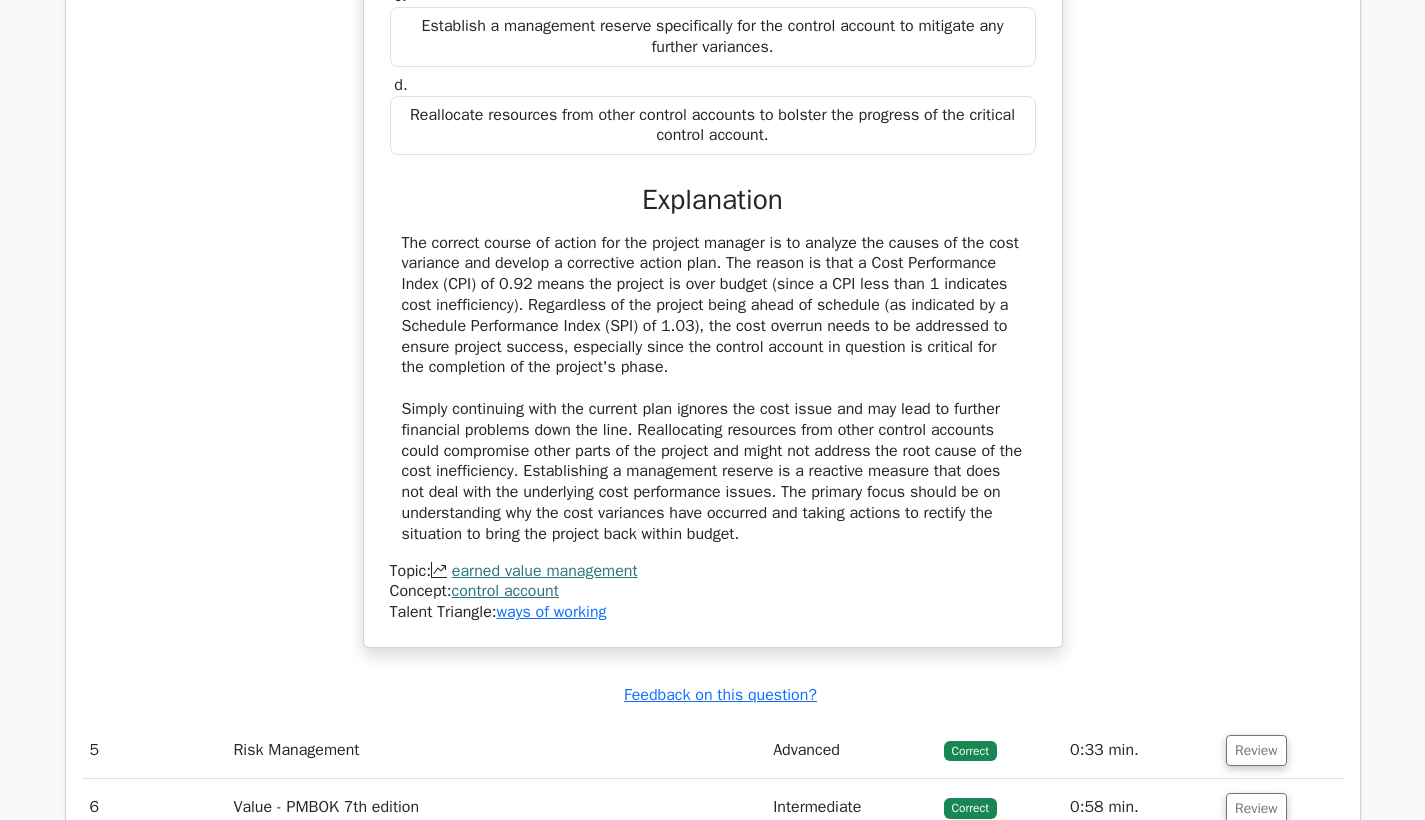 click on "The correct course of action for the project manager is to analyze the causes of the cost variance and develop a corrective action plan. The reason is that a Cost Performance Index (CPI) of 0.92 means the project is over budget (since a CPI less than 1 indicates cost inefficiency). Regardless of the project being ahead of schedule (as indicated by a Schedule Performance Index (SPI) of 1.03), the cost overrun needs to be addressed to ensure project success, especially since the control account in question is critical for the completion of the project's phase." at bounding box center (713, 389) 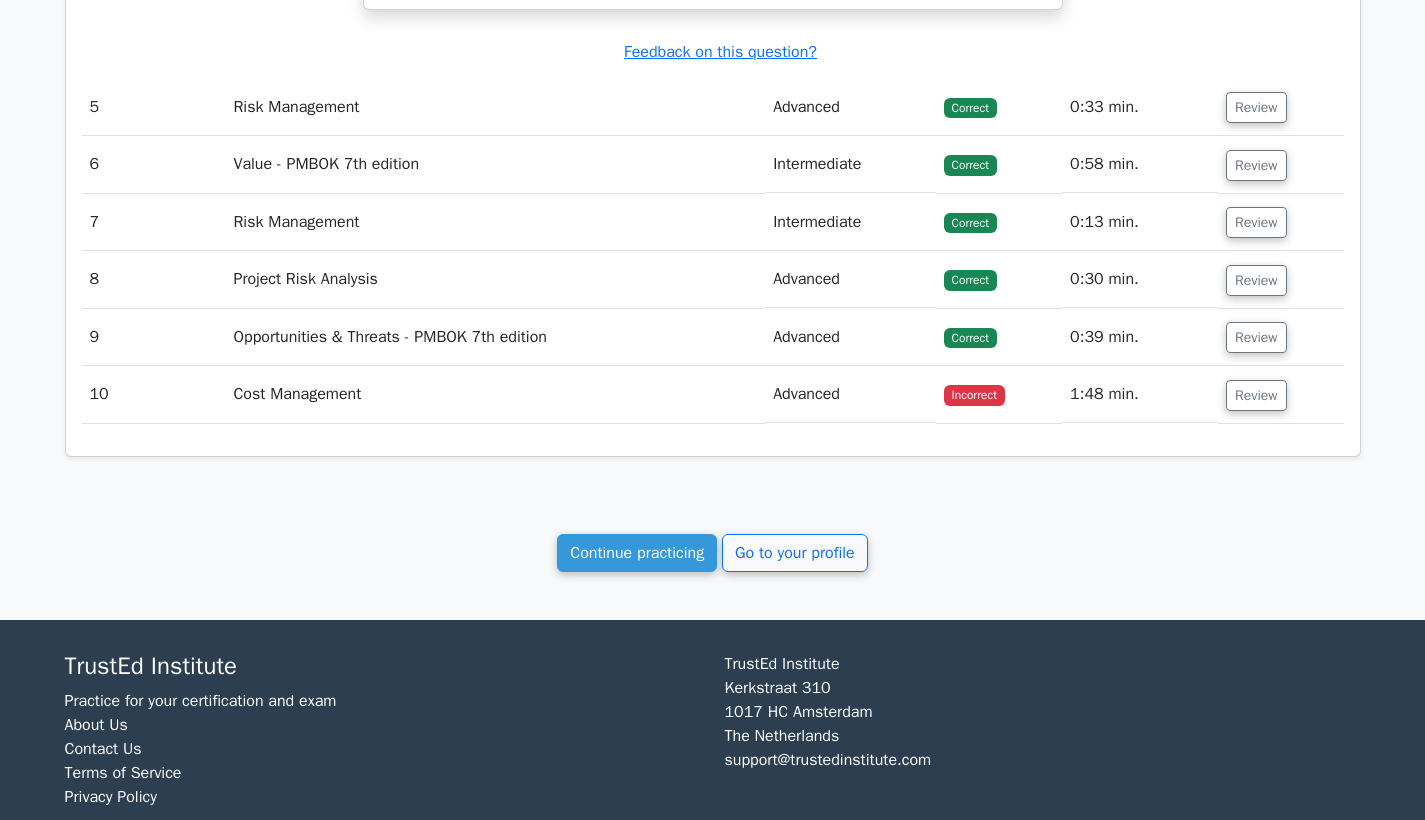 scroll, scrollTop: 3419, scrollLeft: 0, axis: vertical 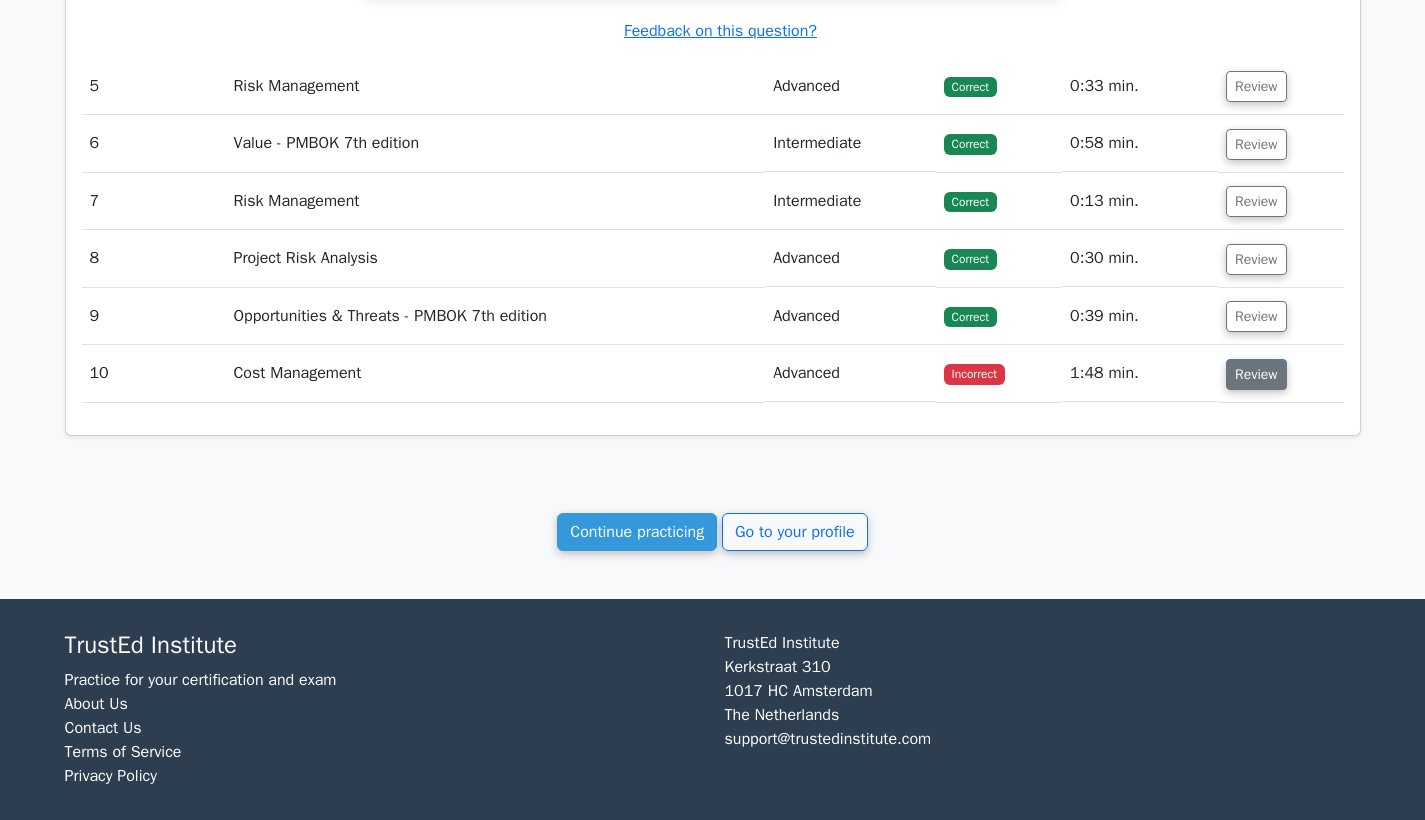 click on "Review" at bounding box center (1256, 374) 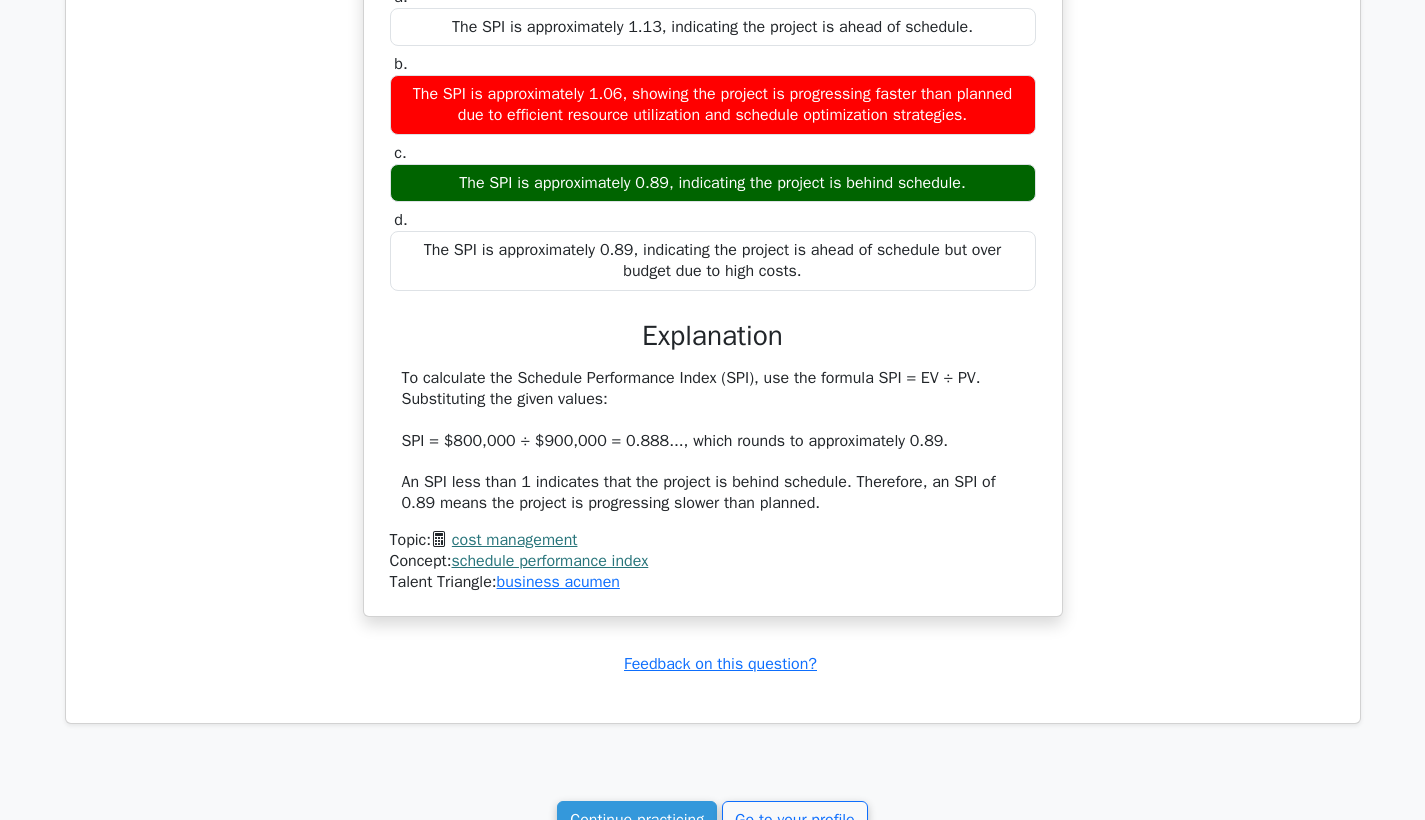 scroll, scrollTop: 4199, scrollLeft: 0, axis: vertical 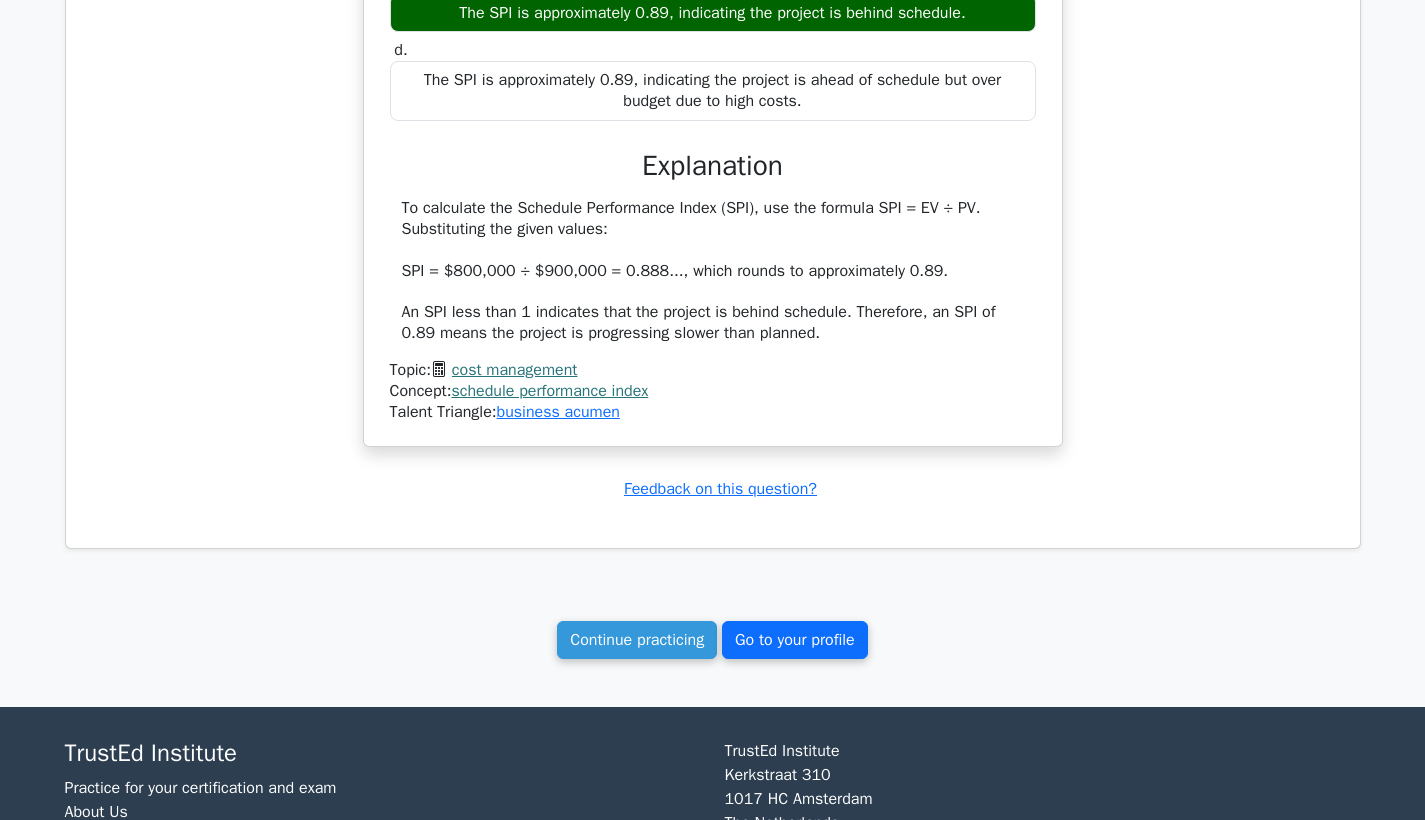 click on "Go to your profile" at bounding box center (795, 640) 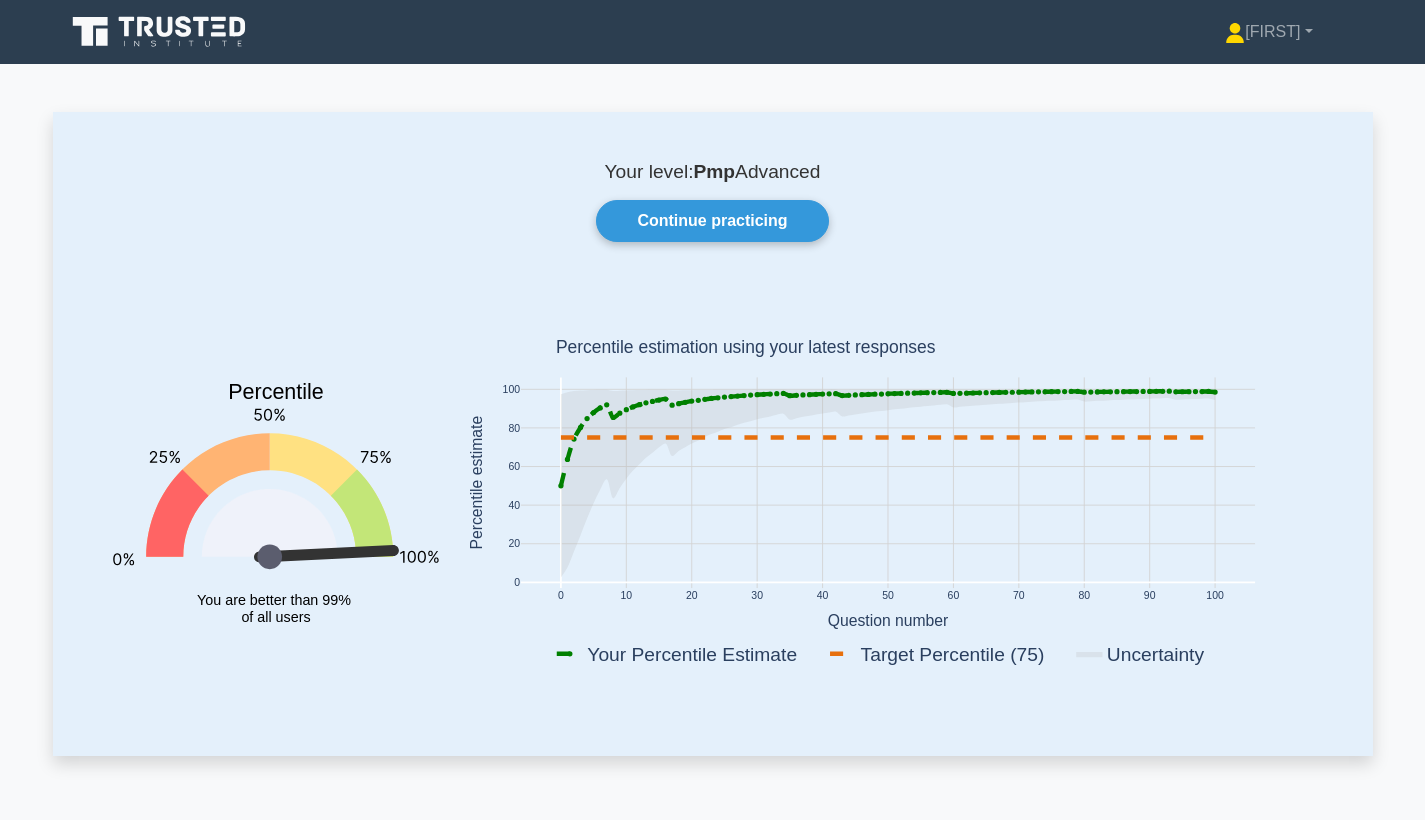 scroll, scrollTop: 0, scrollLeft: 0, axis: both 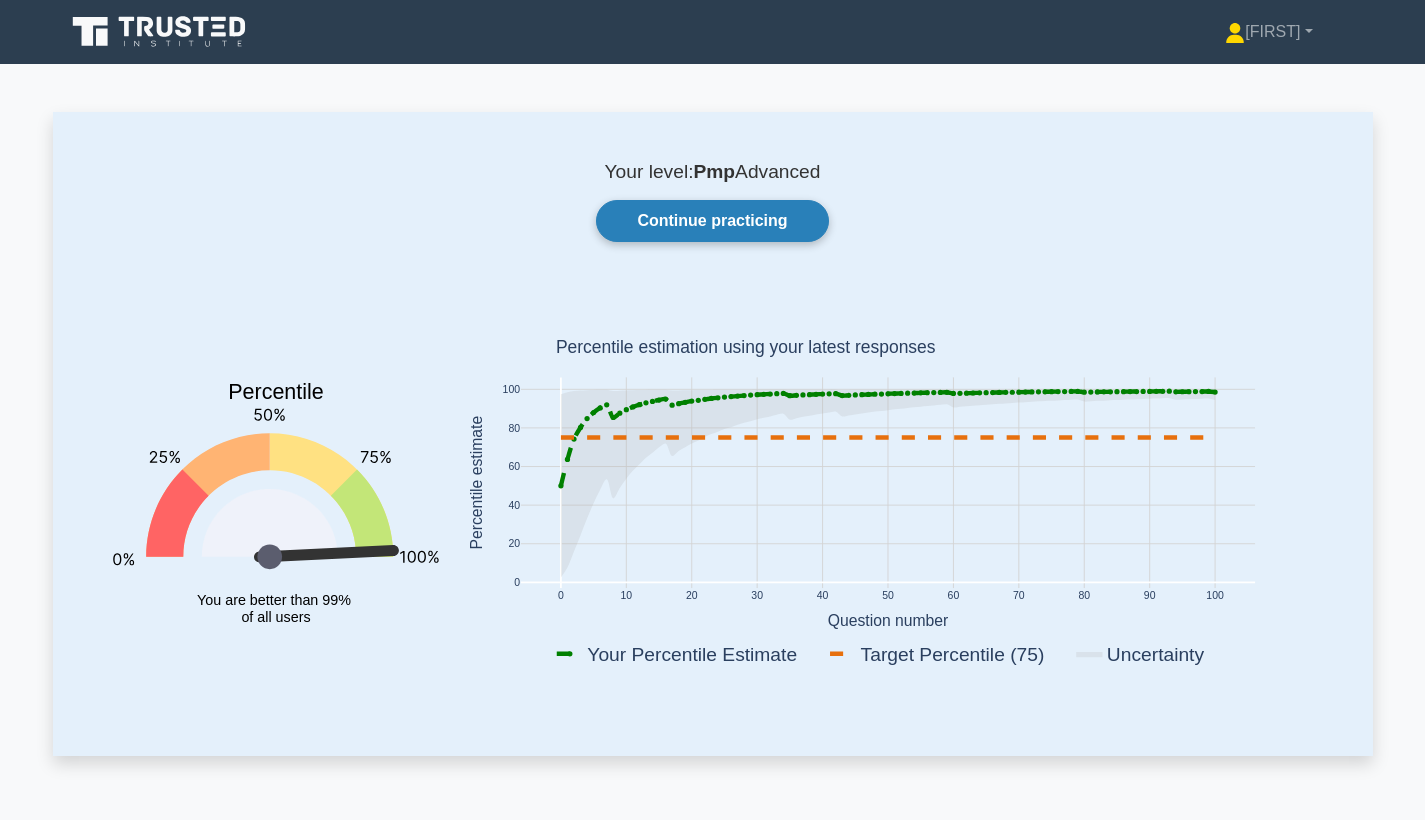 click on "Continue practicing" at bounding box center [712, 221] 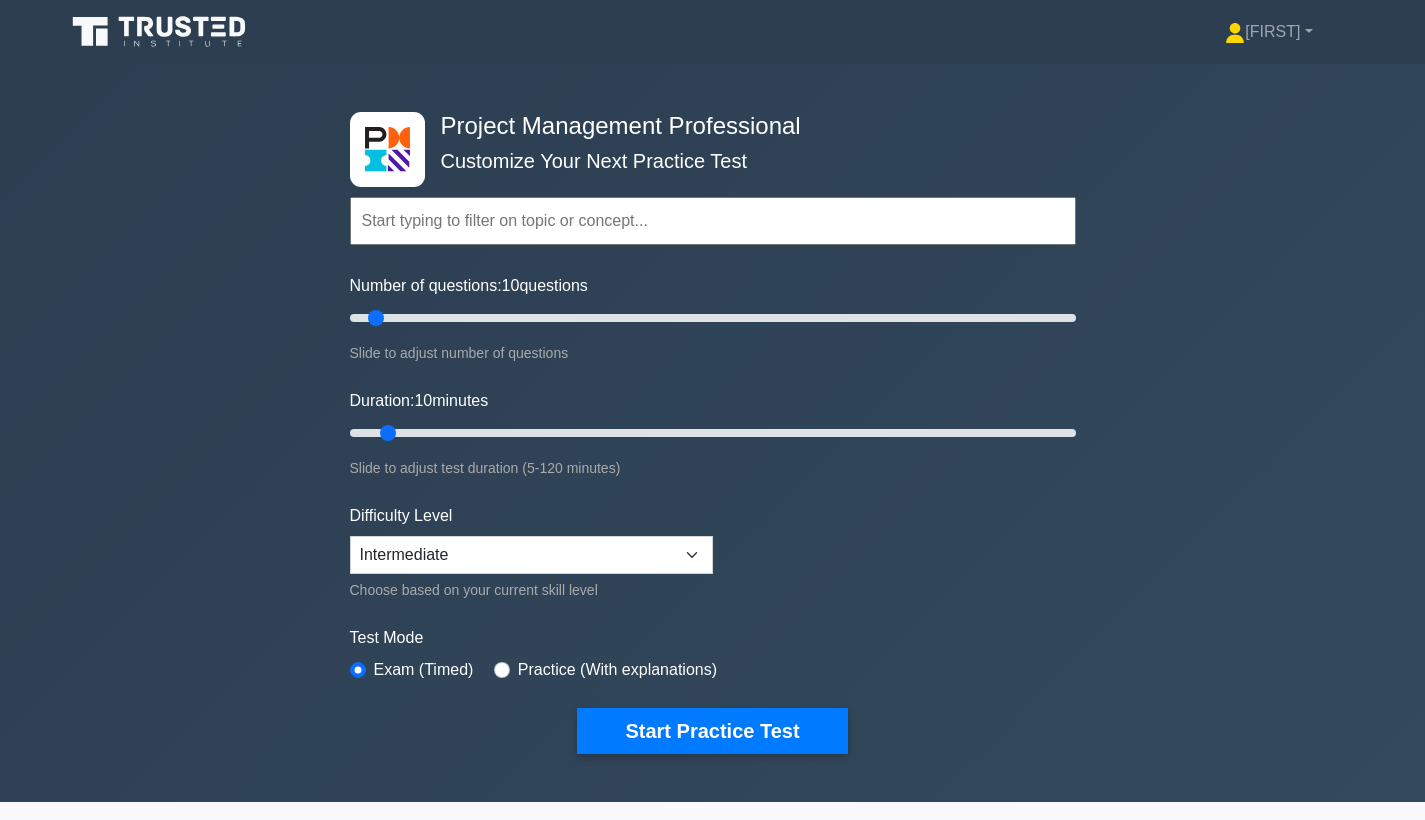 scroll, scrollTop: 0, scrollLeft: 0, axis: both 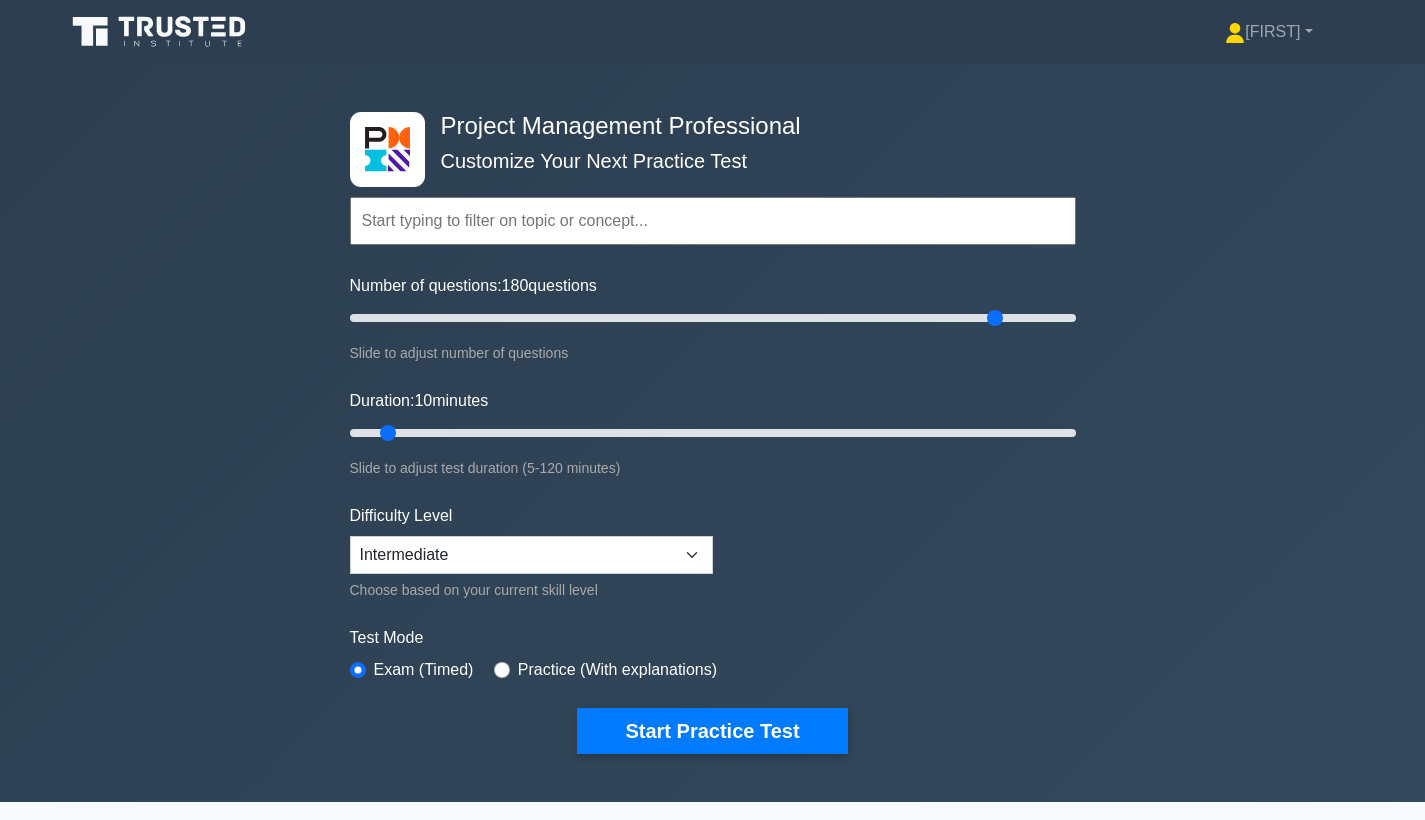 drag, startPoint x: 377, startPoint y: 315, endPoint x: 999, endPoint y: 326, distance: 622.0972 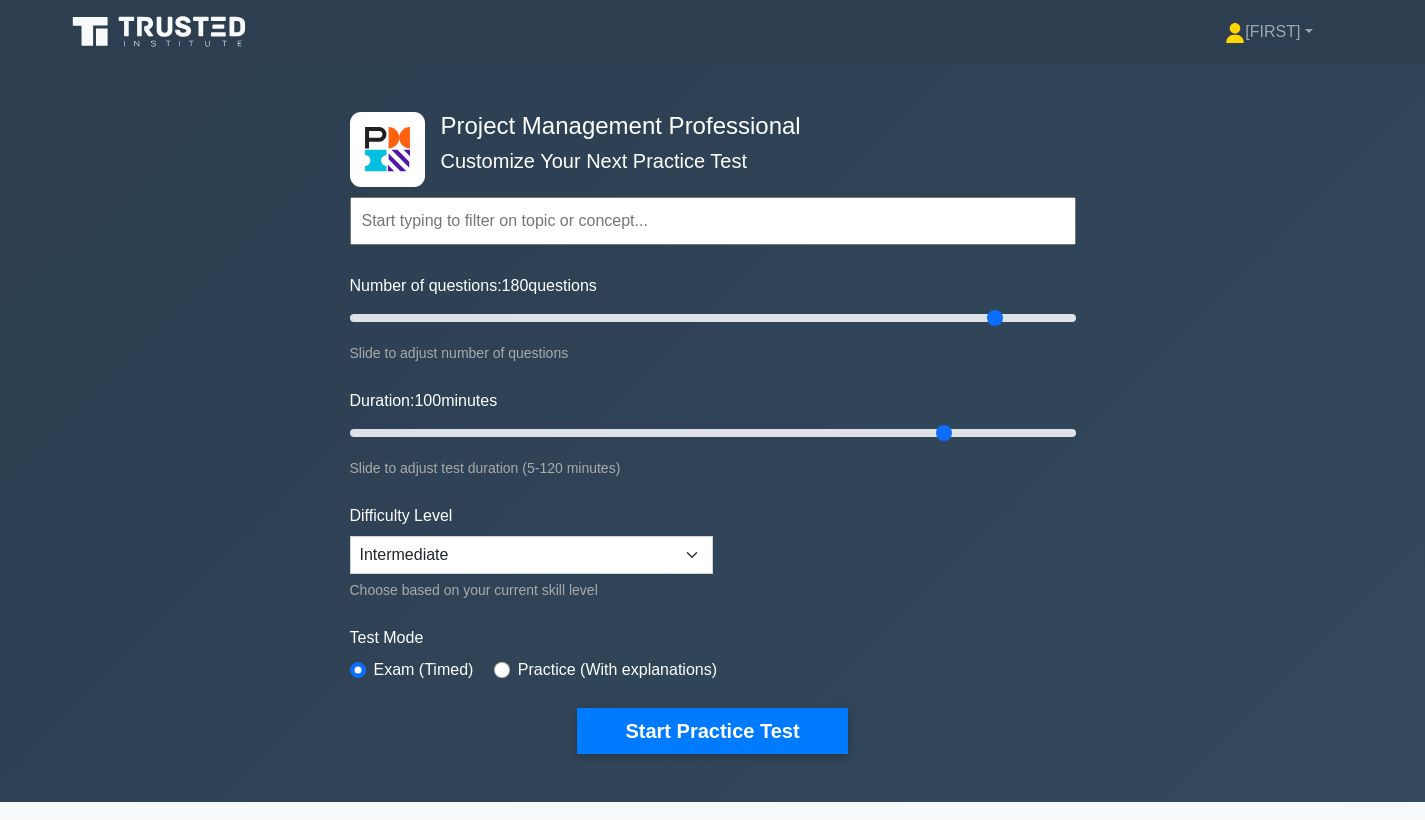 drag, startPoint x: 393, startPoint y: 436, endPoint x: 940, endPoint y: 438, distance: 547.00366 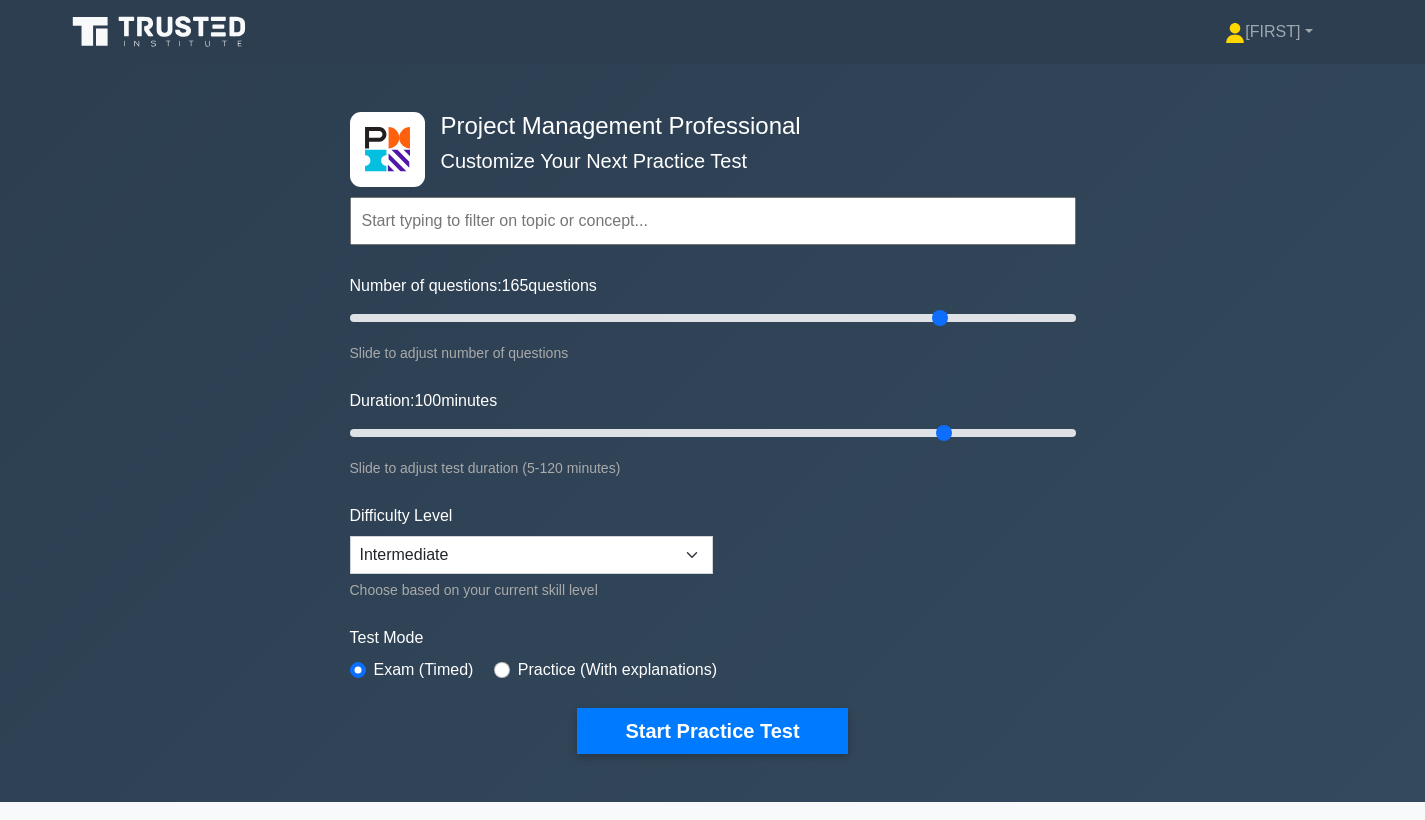 drag, startPoint x: 992, startPoint y: 314, endPoint x: 943, endPoint y: 322, distance: 49.648766 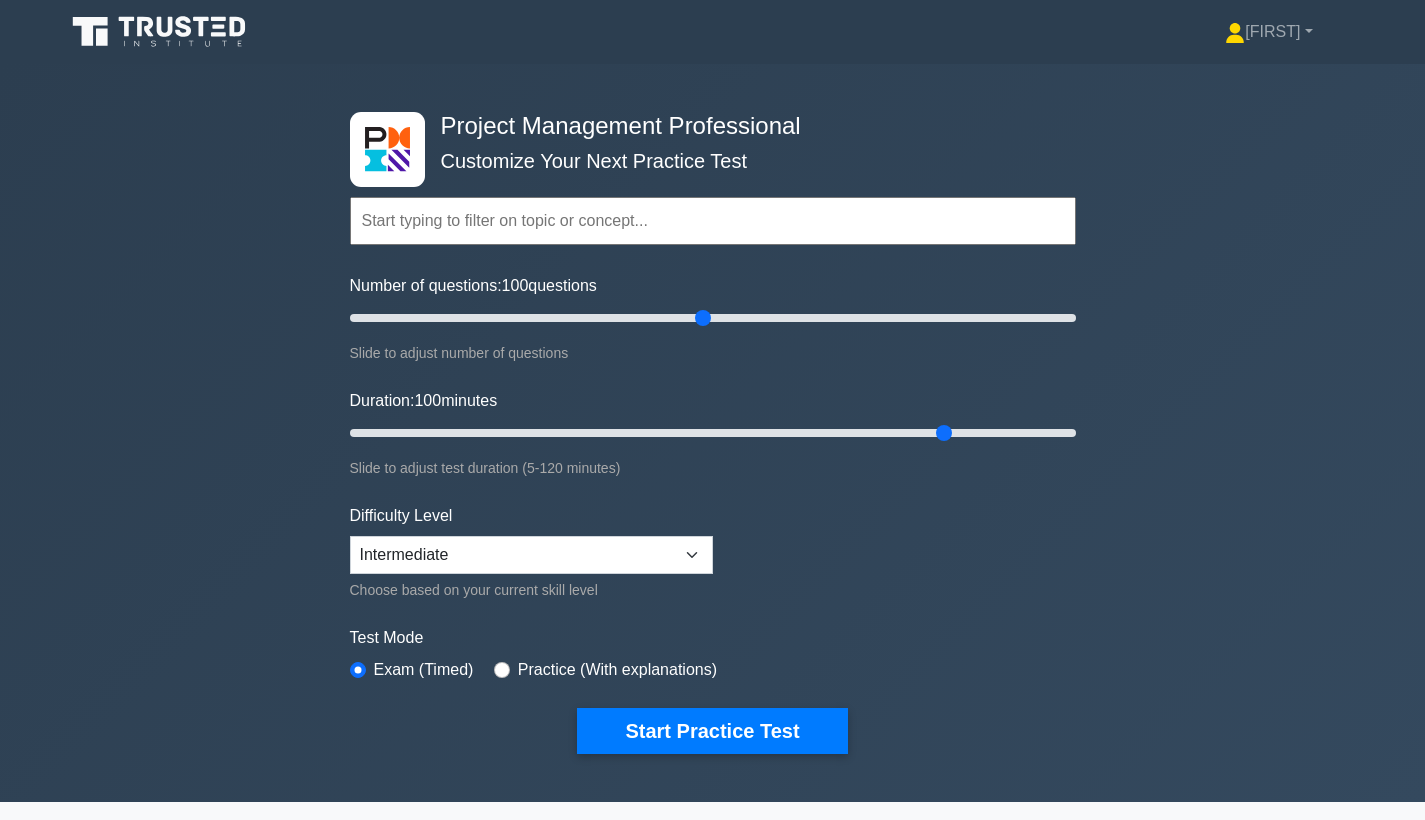 drag, startPoint x: 938, startPoint y: 317, endPoint x: 704, endPoint y: 319, distance: 234.00854 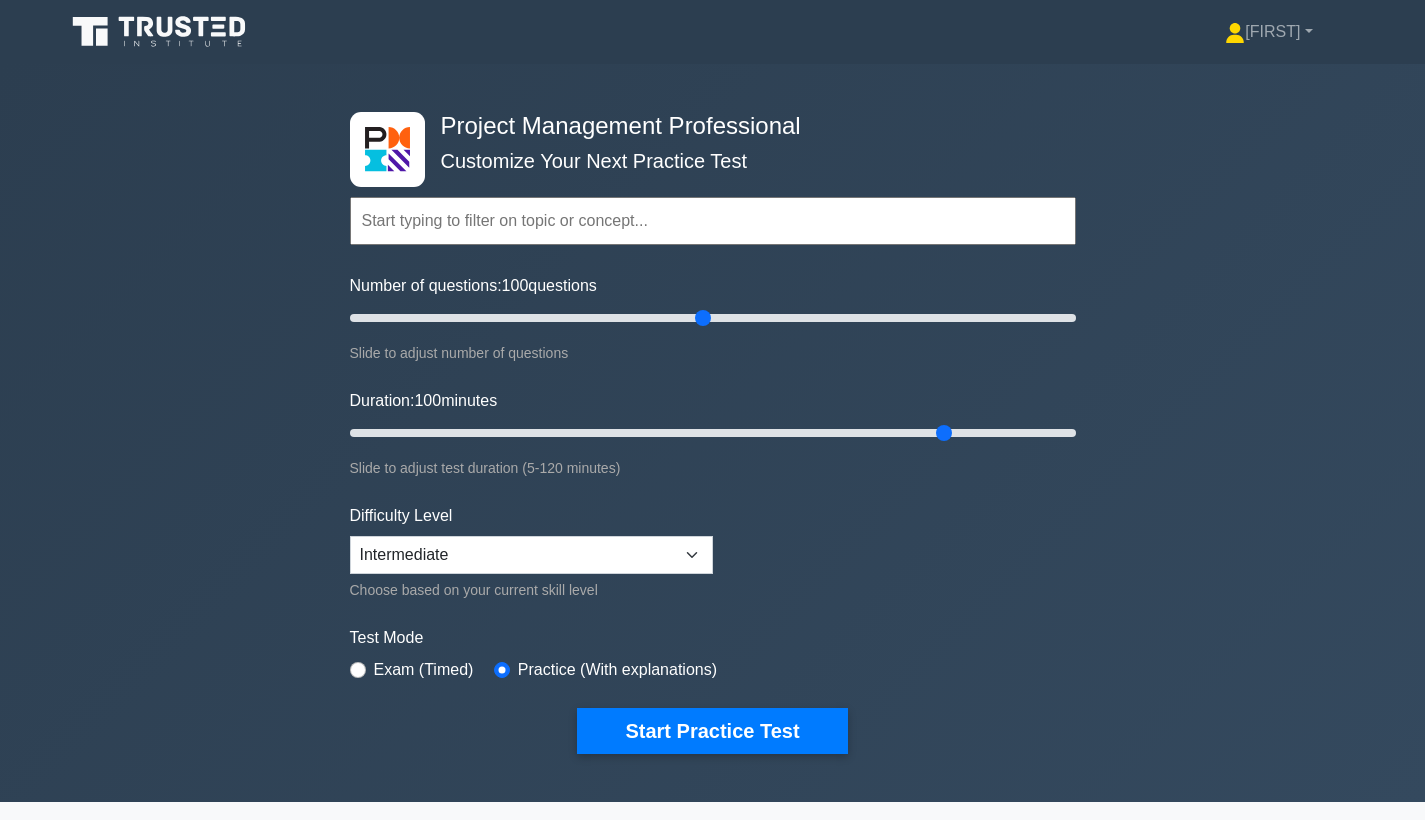 click at bounding box center (358, 670) 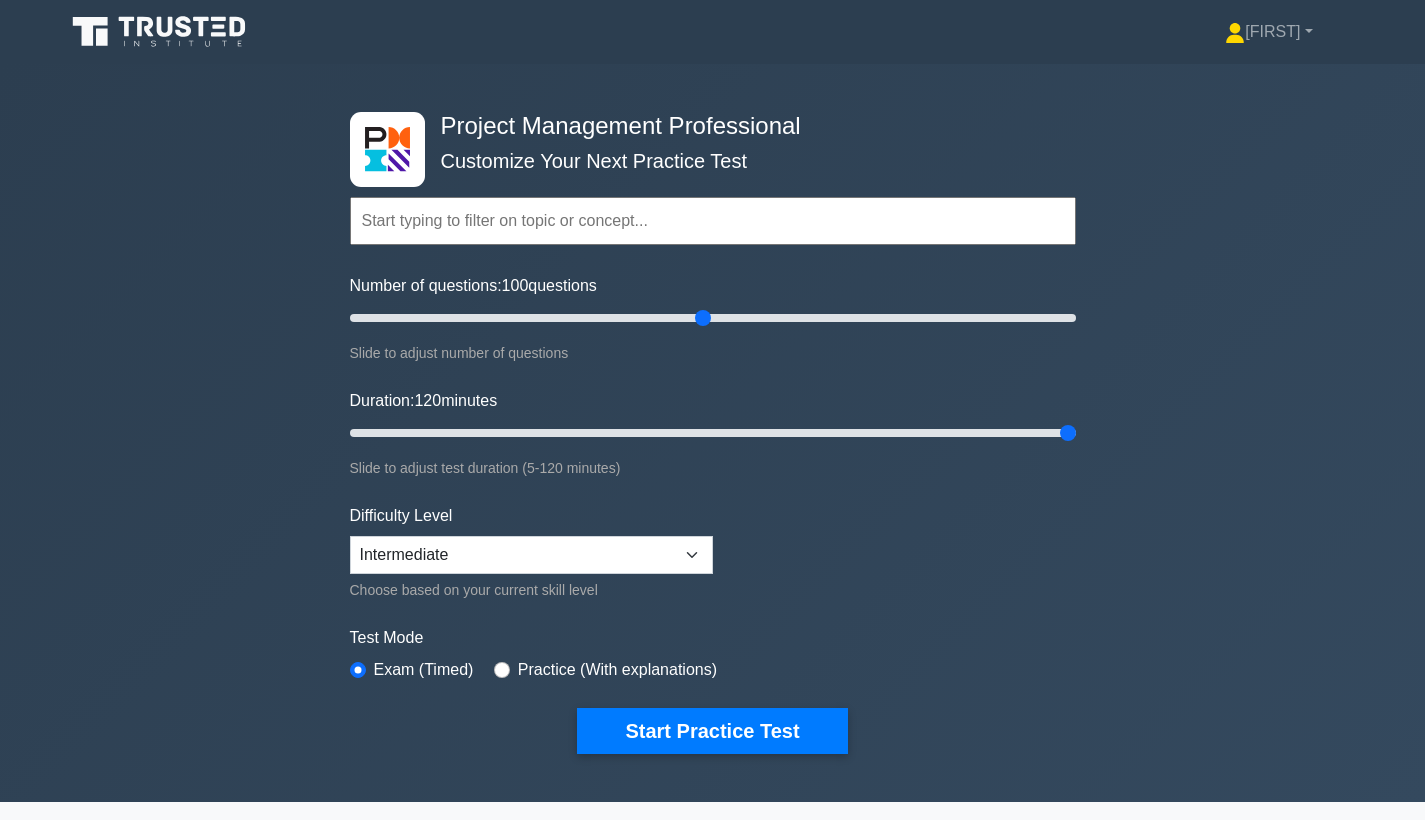 drag, startPoint x: 944, startPoint y: 432, endPoint x: 1156, endPoint y: 460, distance: 213.84106 